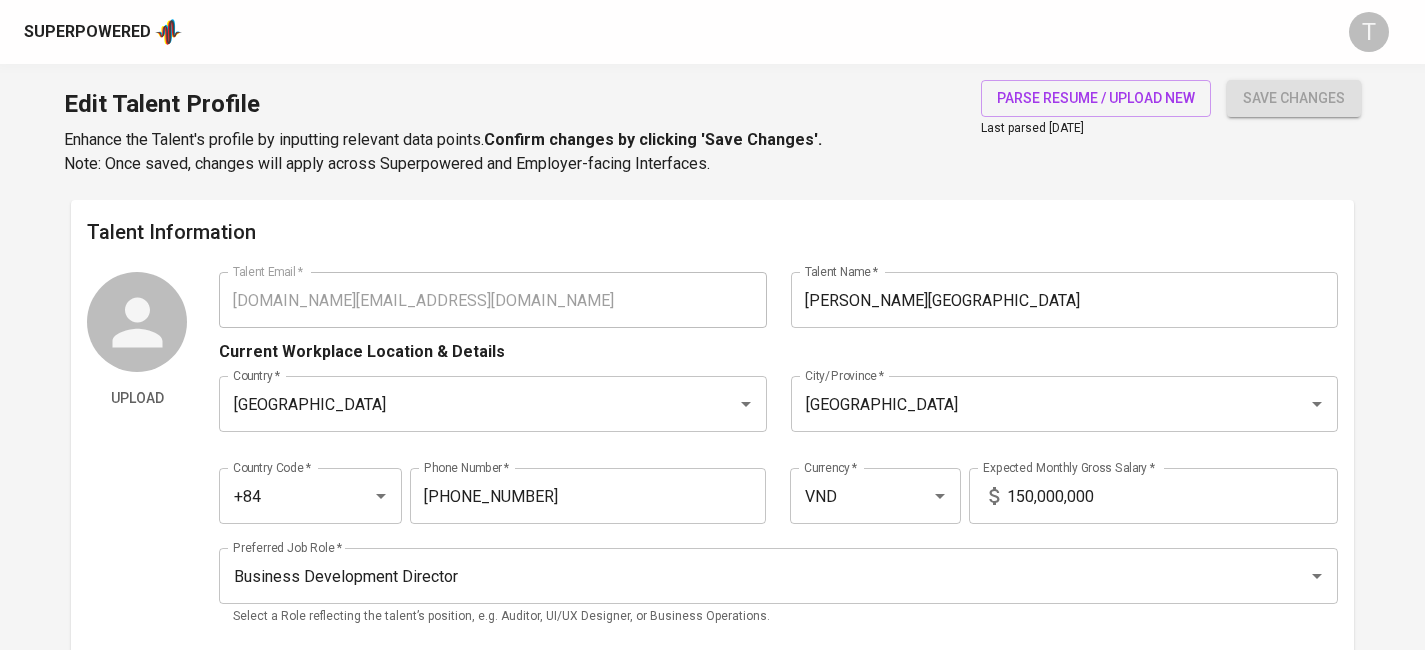 scroll, scrollTop: 0, scrollLeft: 0, axis: both 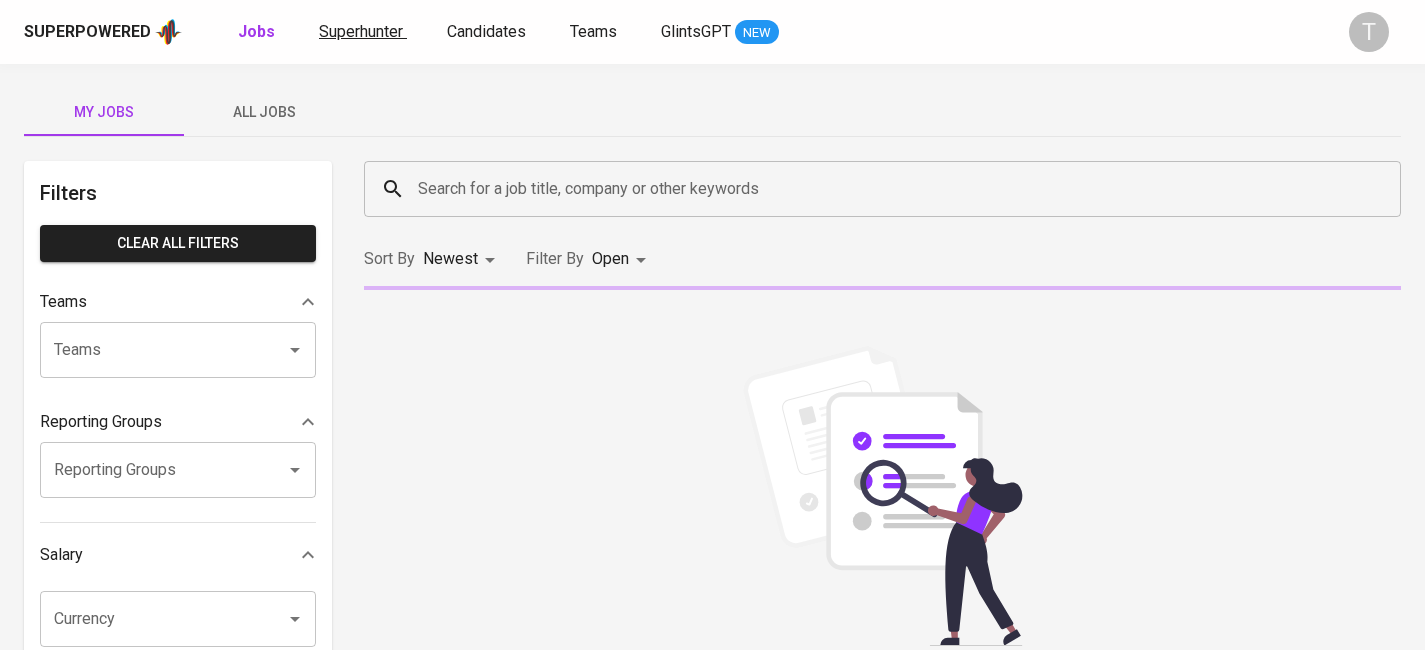 click on "Superhunter" at bounding box center (363, 32) 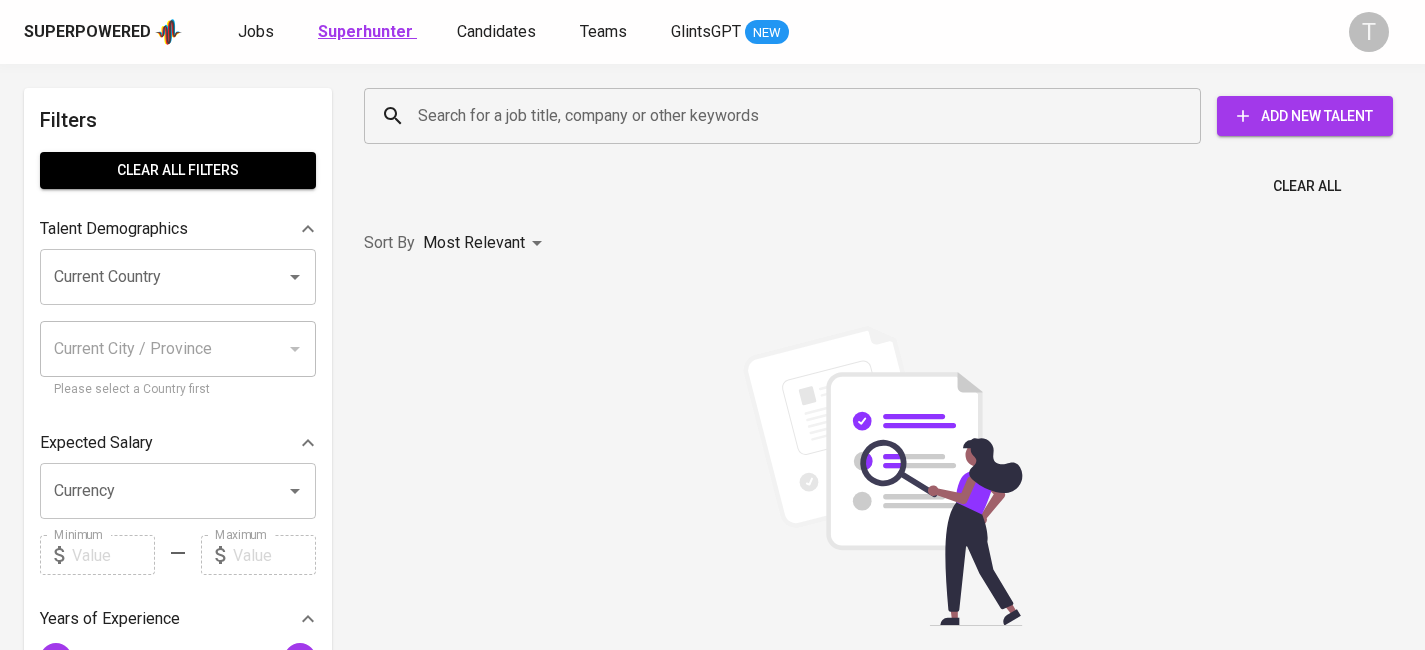click on "Superhunter" at bounding box center [365, 31] 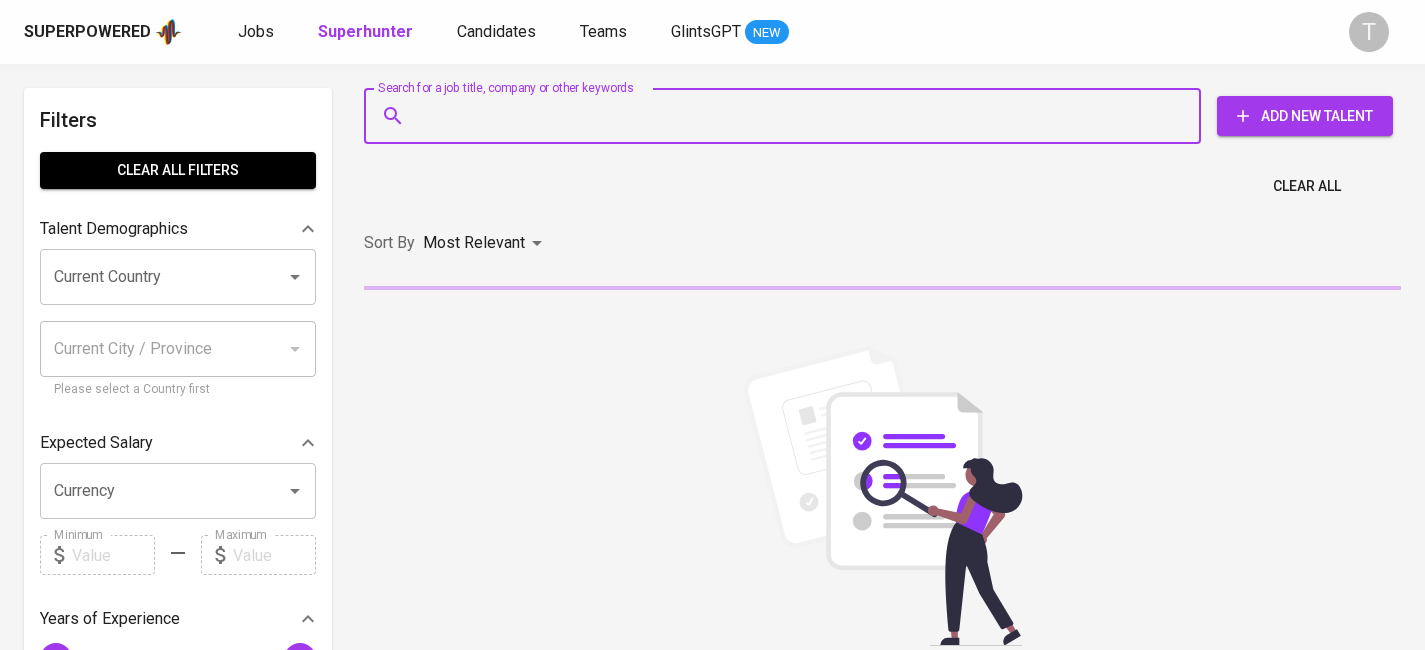 click on "Search for a job title, company or other keywords" at bounding box center [787, 116] 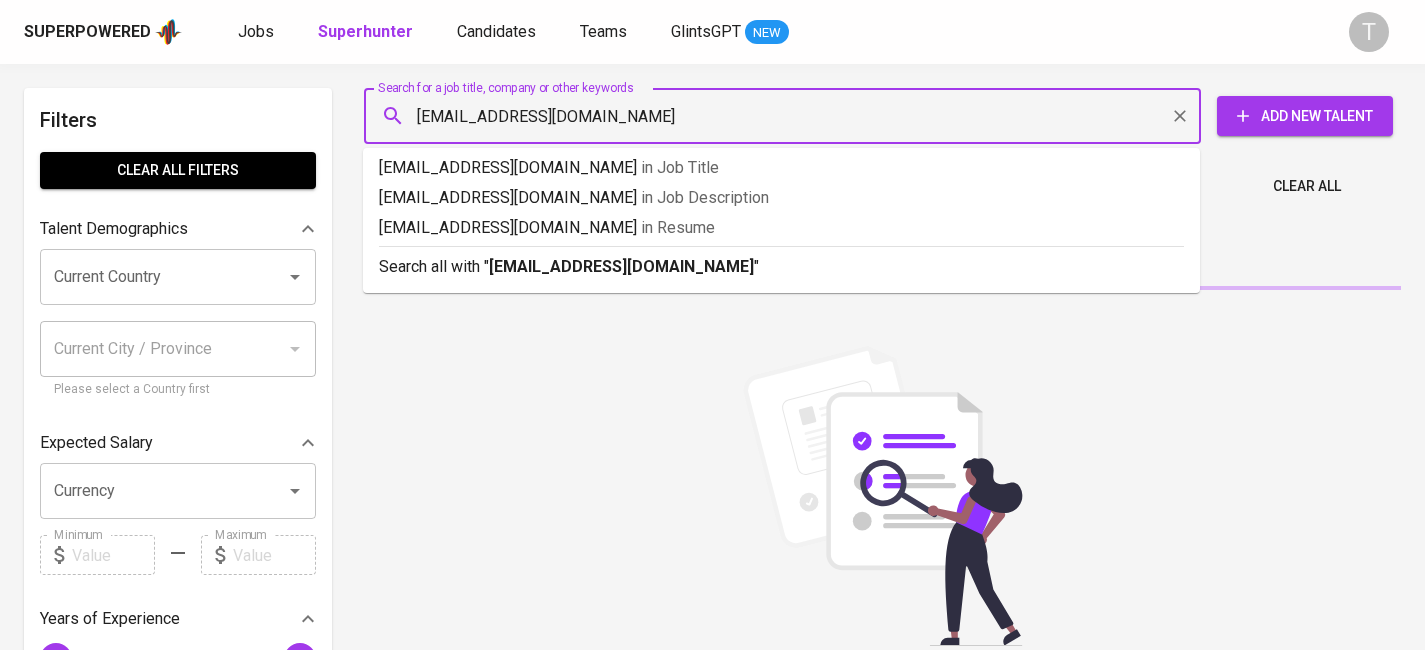 type 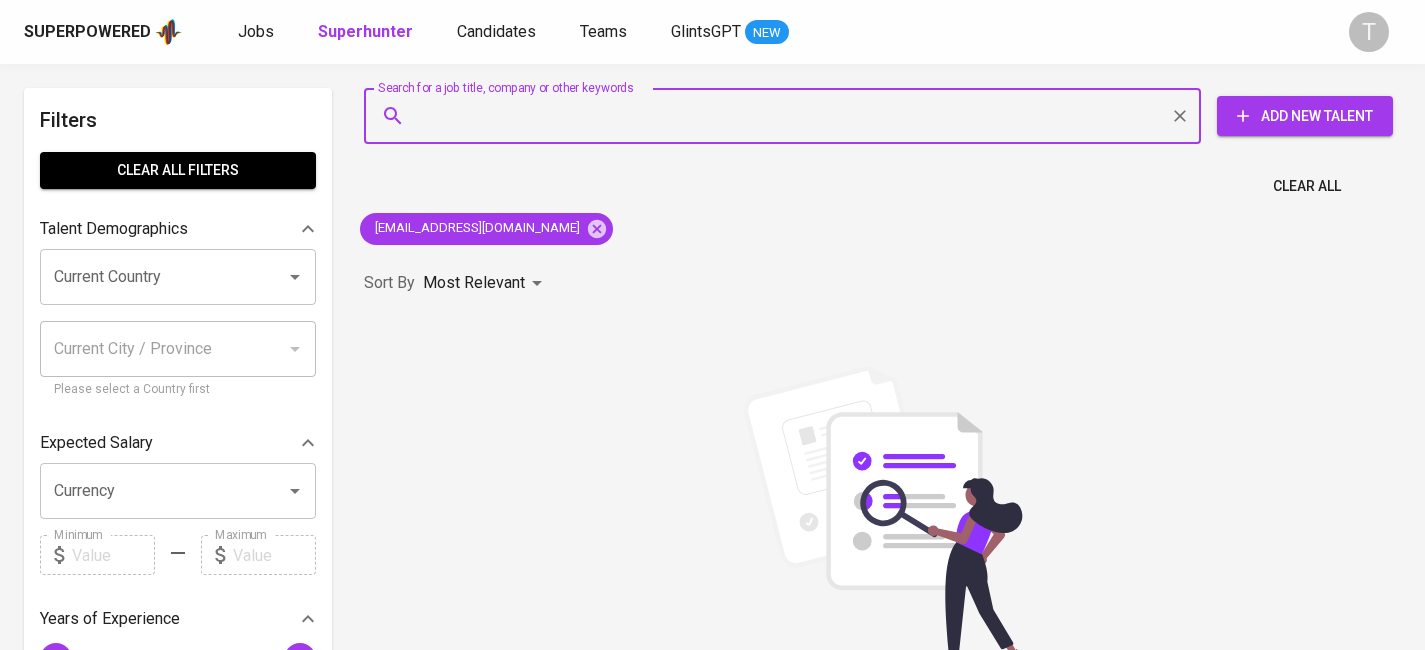 click on "Add New Talent" at bounding box center (1305, 116) 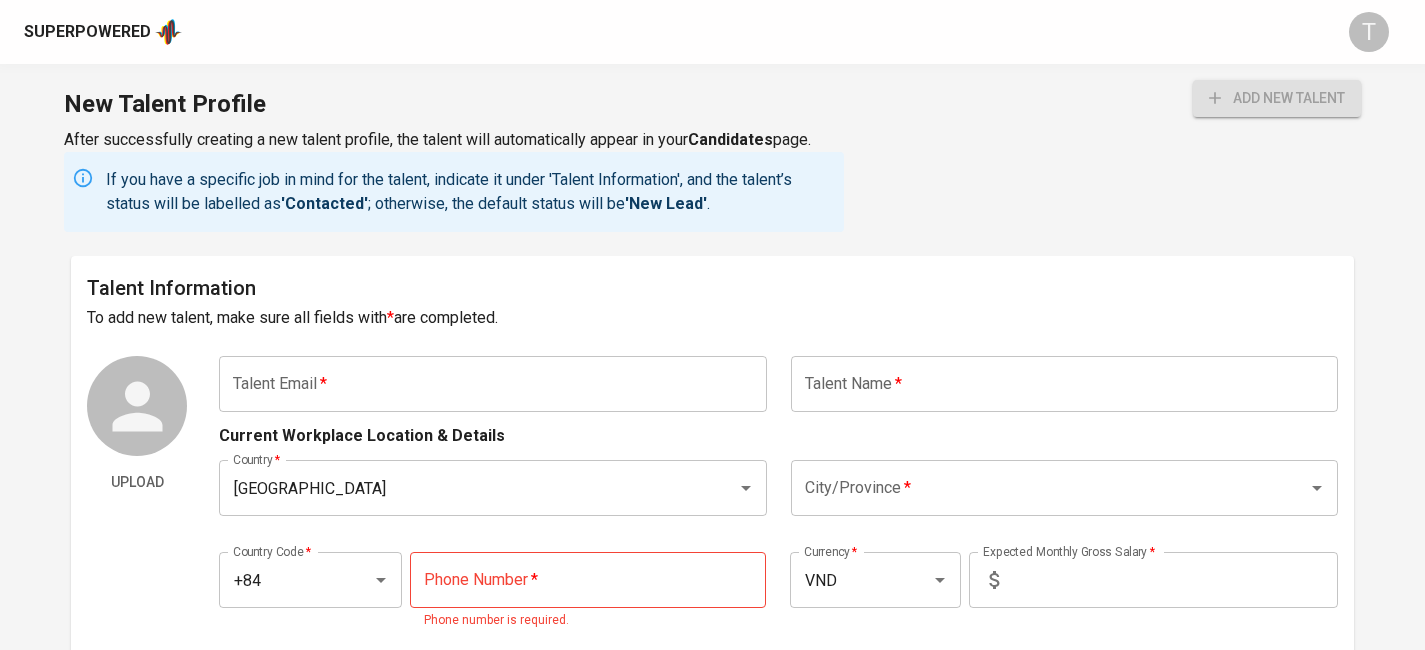 click at bounding box center (492, 384) 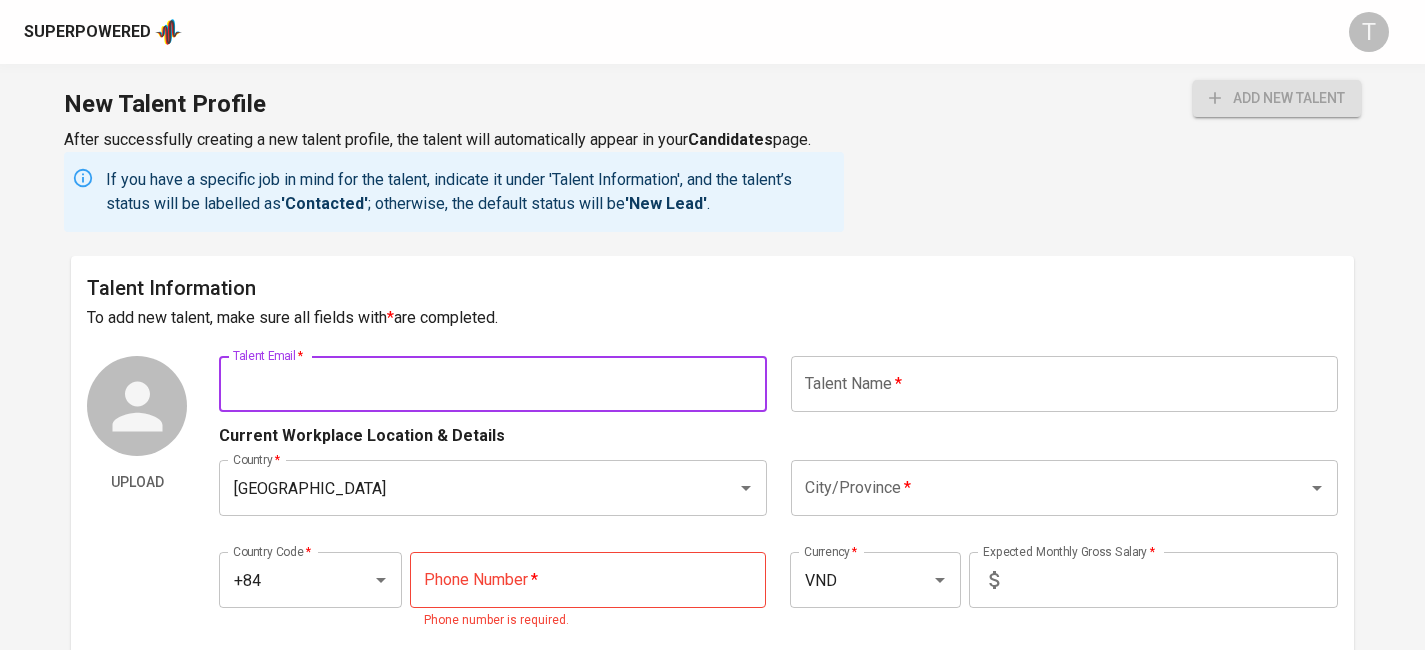 paste on "[EMAIL_ADDRESS][DOMAIN_NAME]" 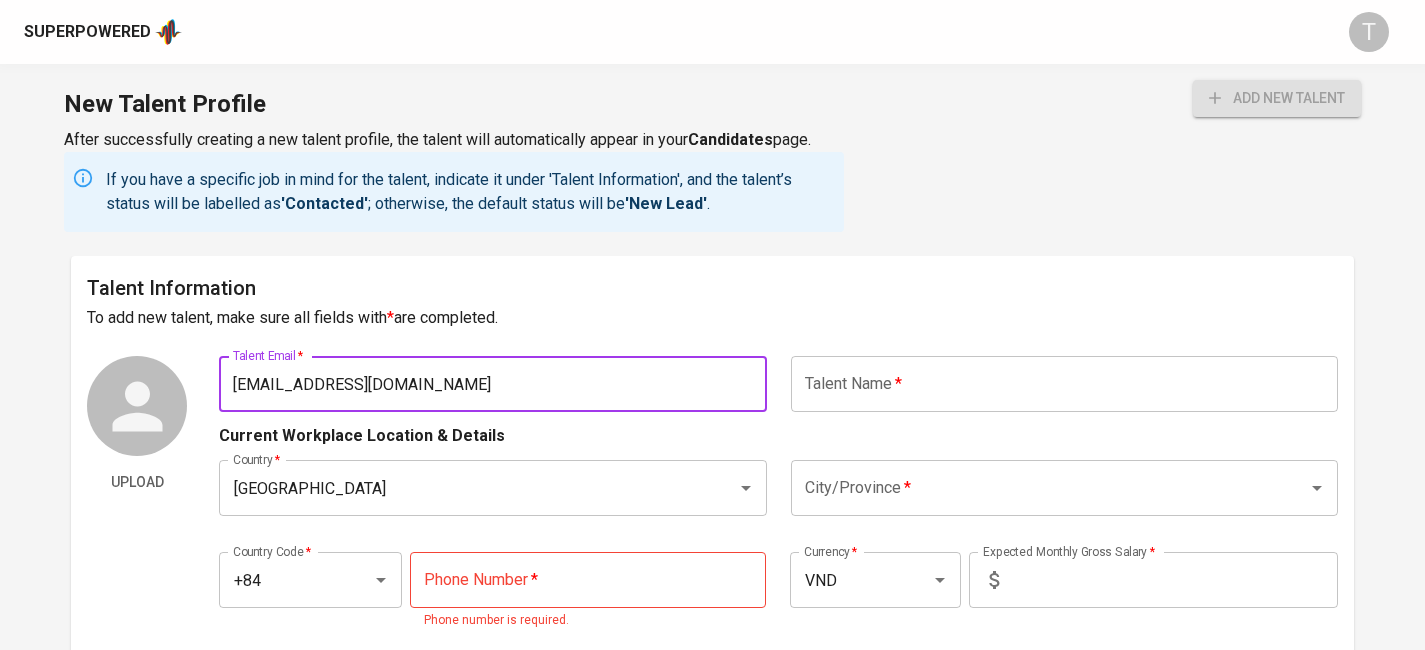 type on "[EMAIL_ADDRESS][DOMAIN_NAME]" 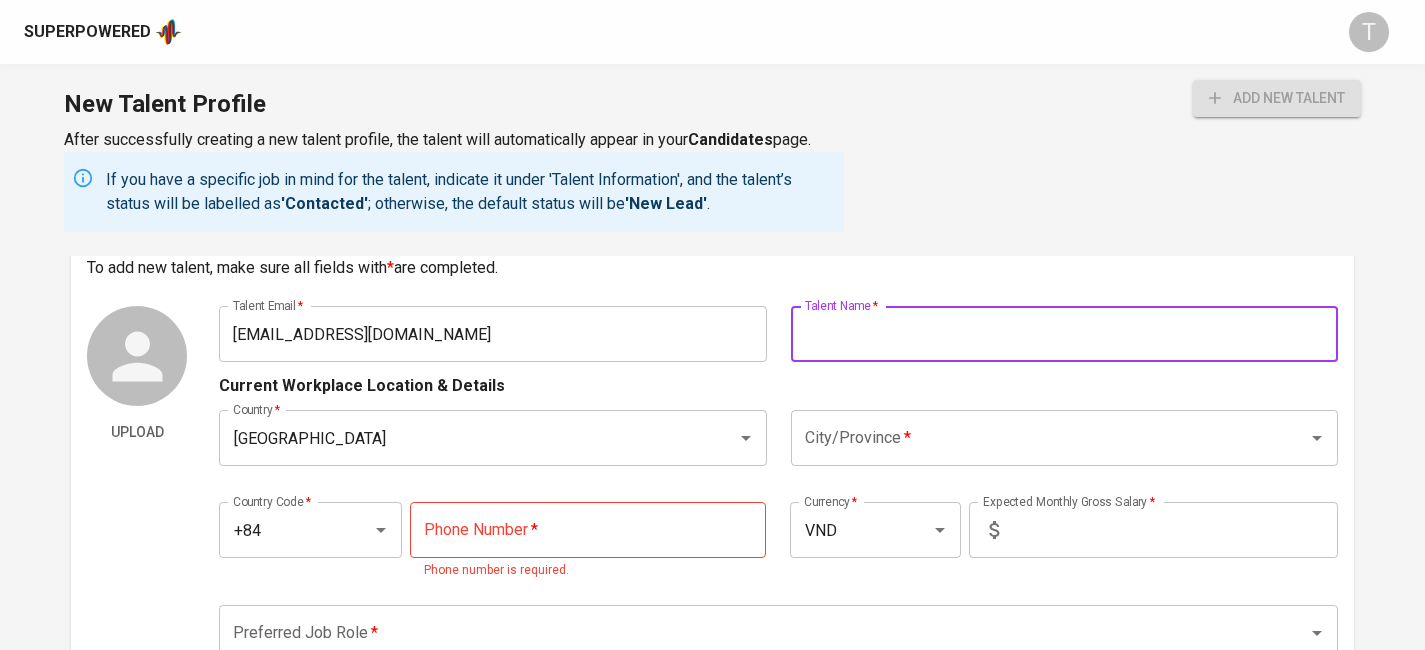 scroll, scrollTop: 51, scrollLeft: 0, axis: vertical 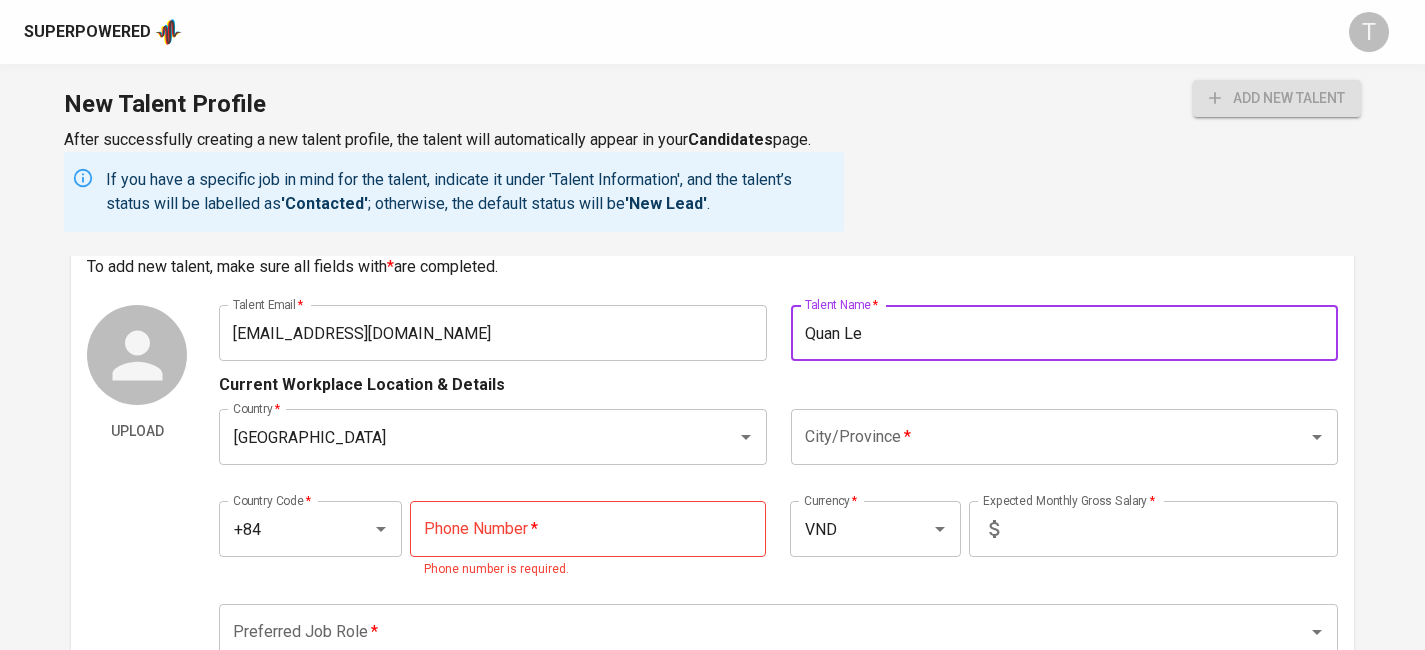 type on "Quan Le" 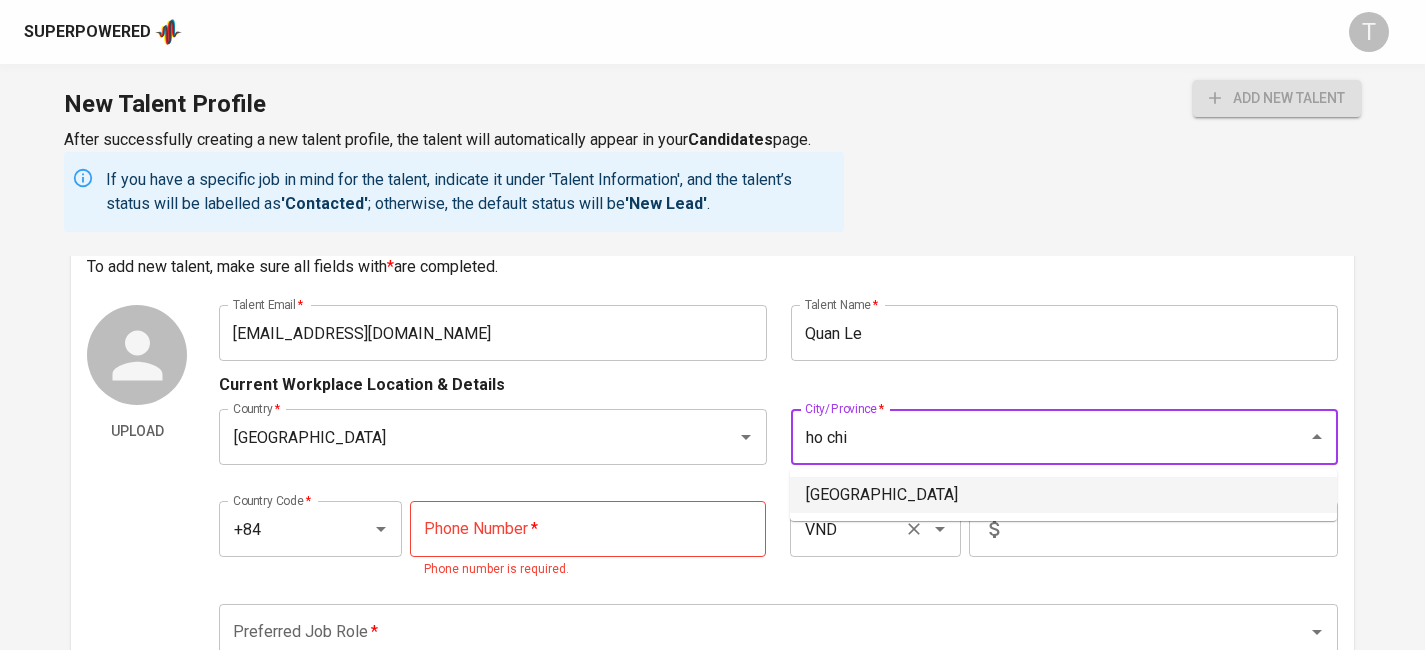 drag, startPoint x: 988, startPoint y: 492, endPoint x: 923, endPoint y: 504, distance: 66.09841 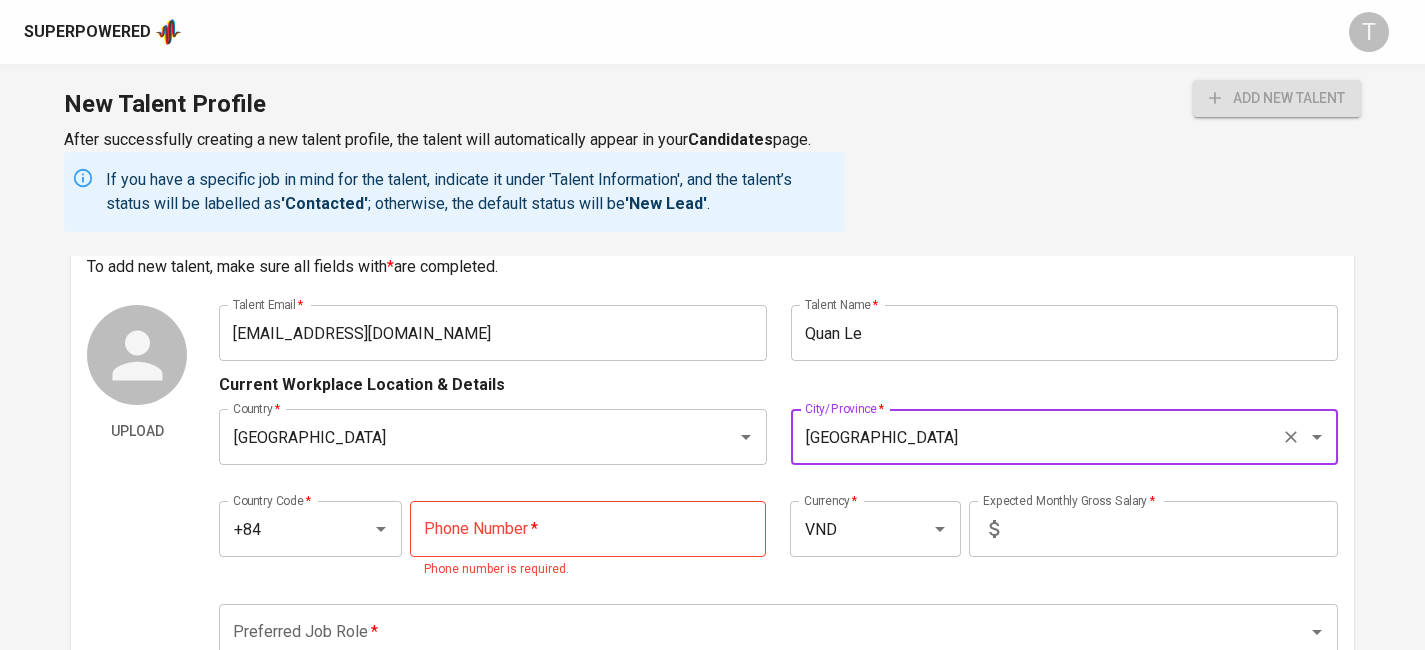type on "[GEOGRAPHIC_DATA]" 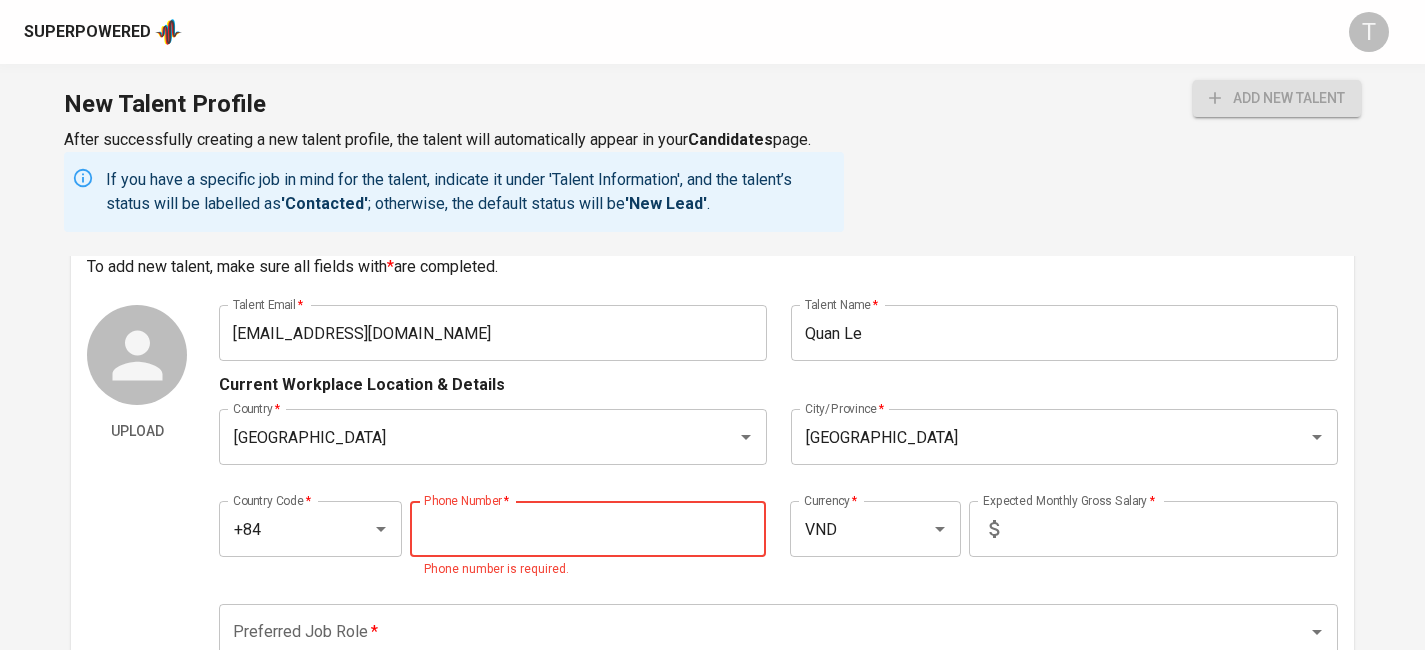 click at bounding box center (588, 529) 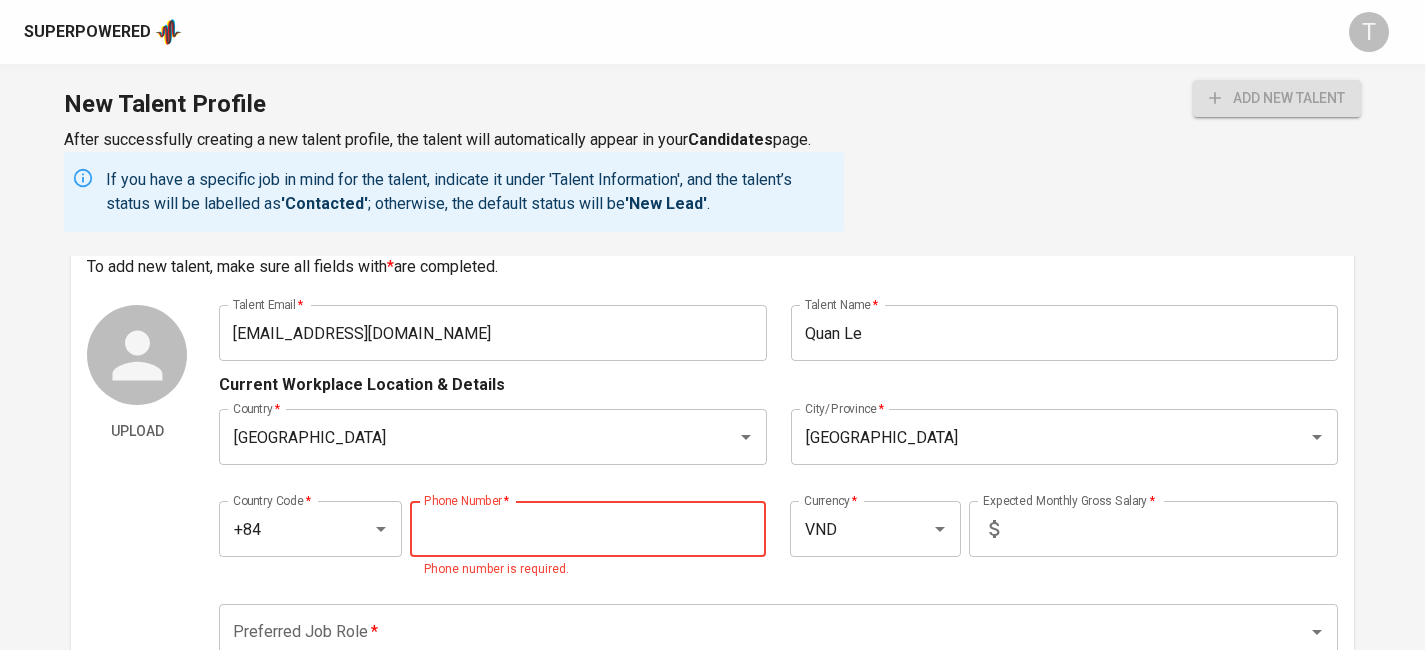 paste on "838-002-403" 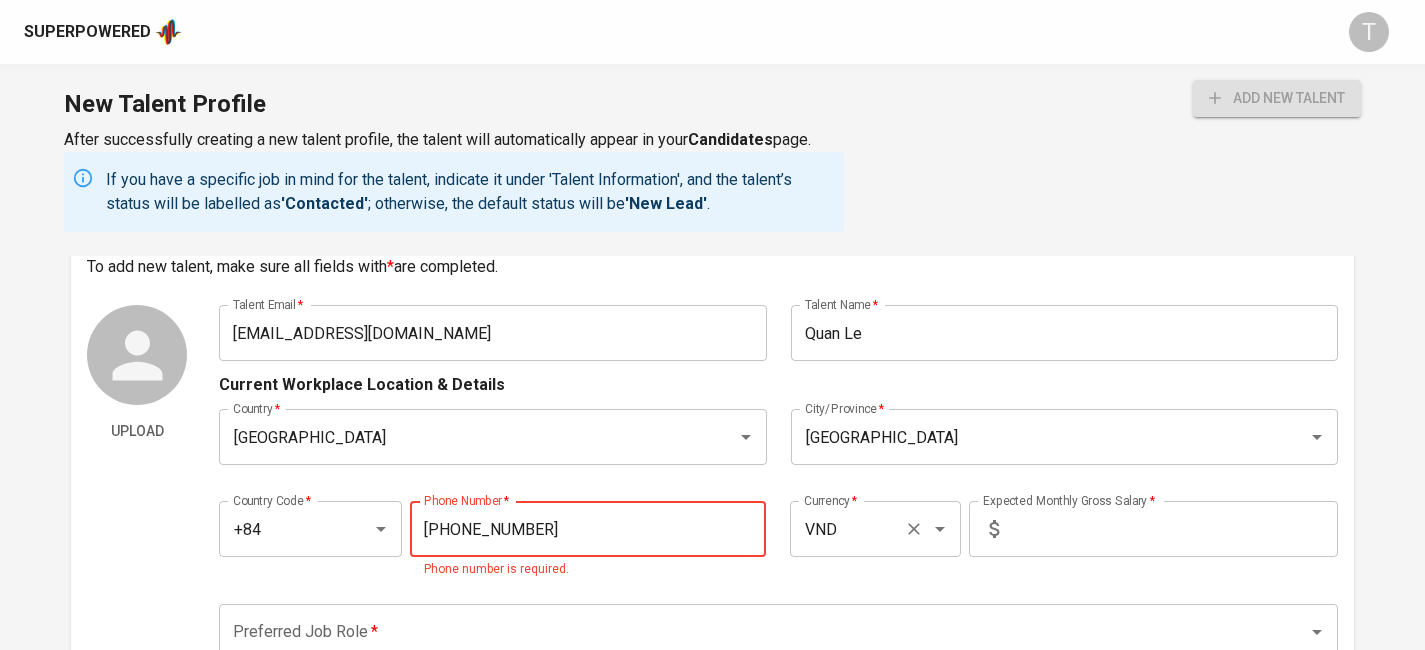 type on "838-002-403" 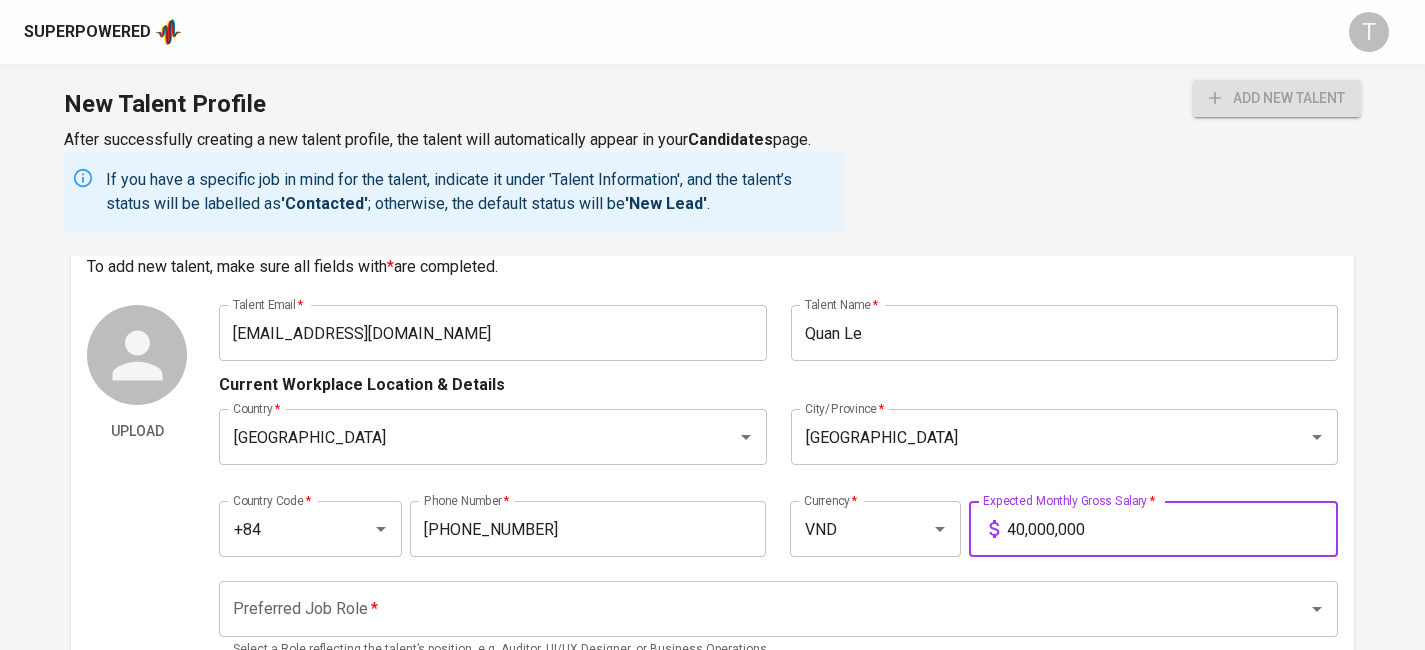 type on "40,000,000" 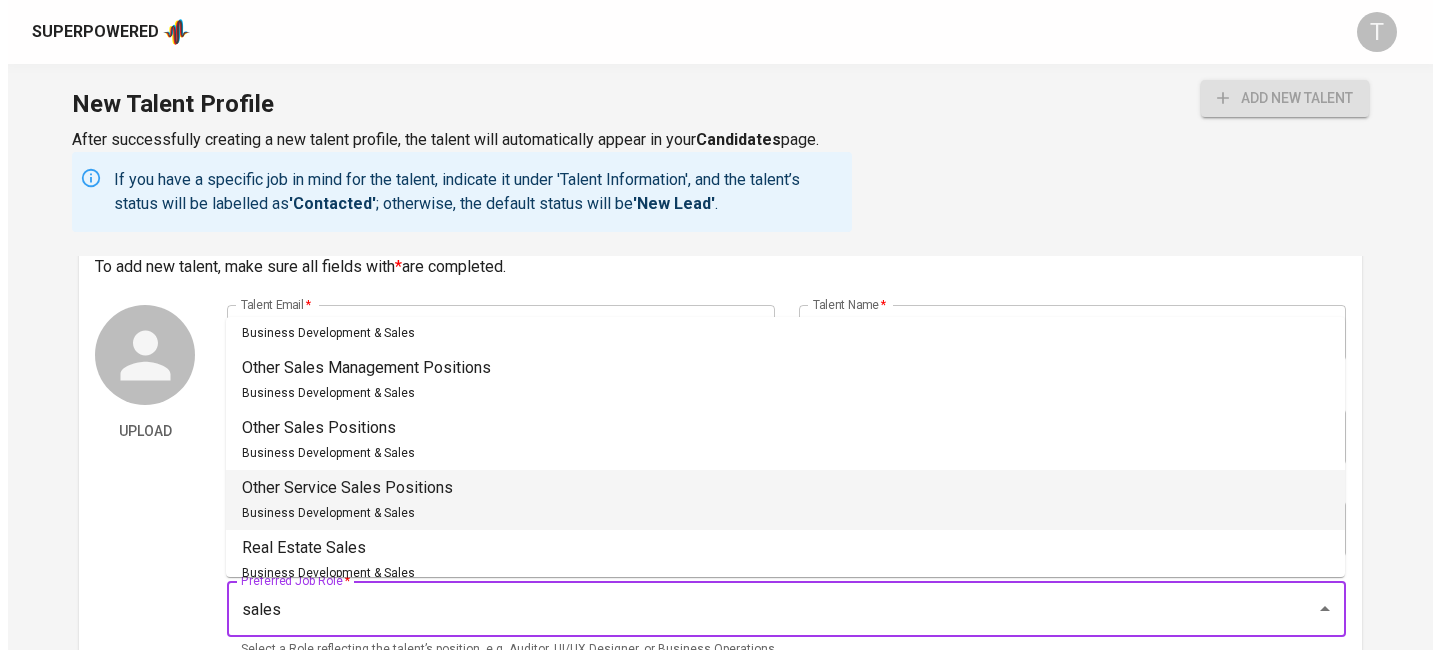 scroll, scrollTop: 1159, scrollLeft: 0, axis: vertical 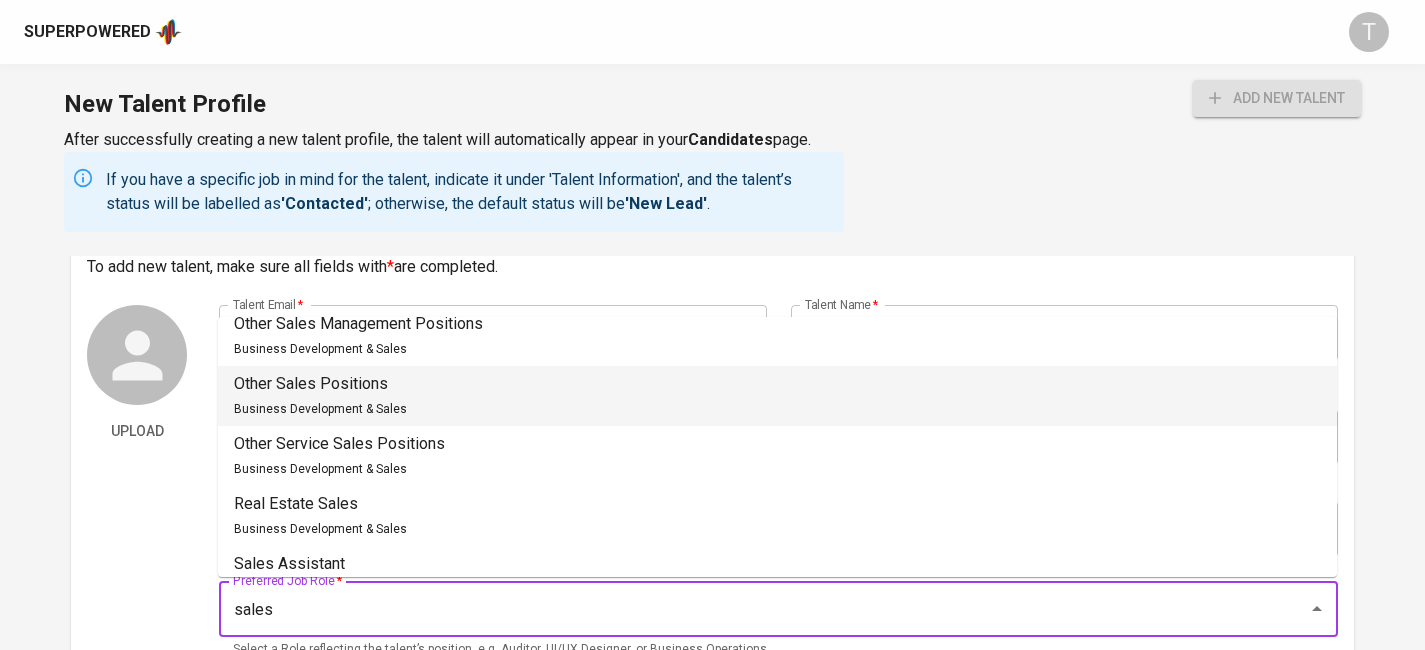 click on "Other Sales Positions Business Development & Sales" at bounding box center [777, 396] 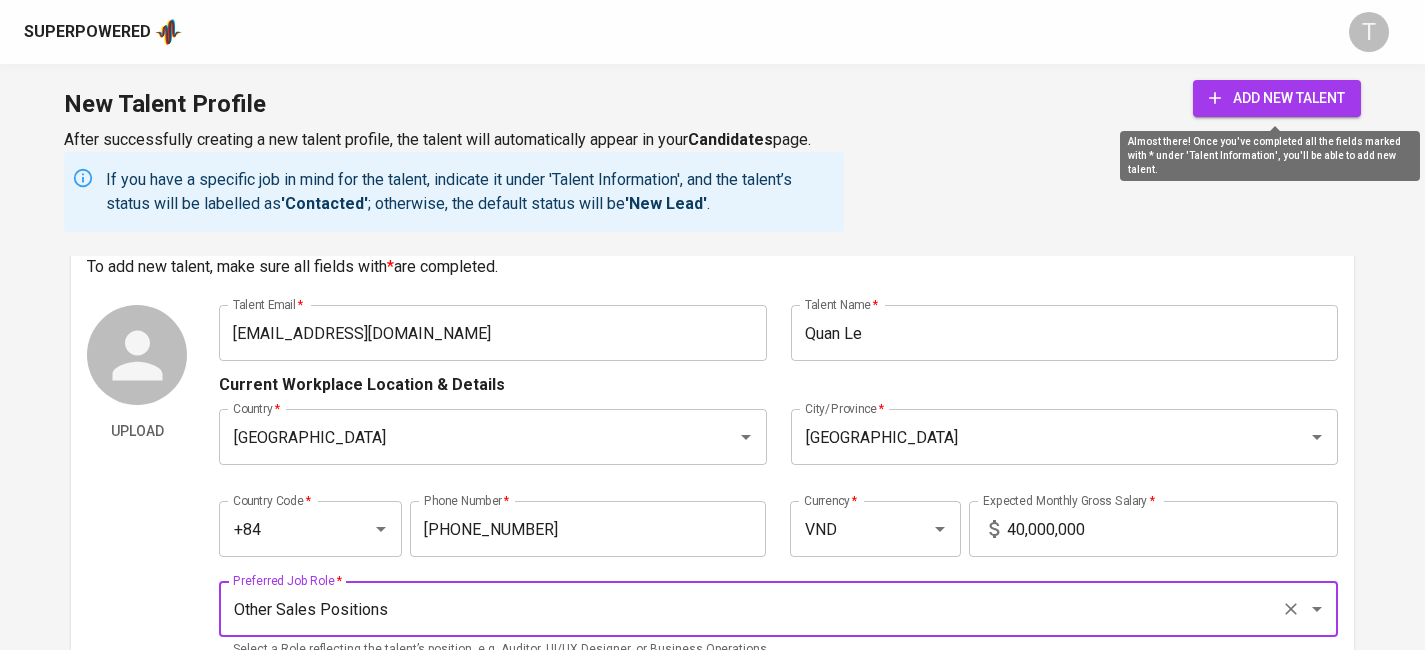 type on "Other Sales Positions" 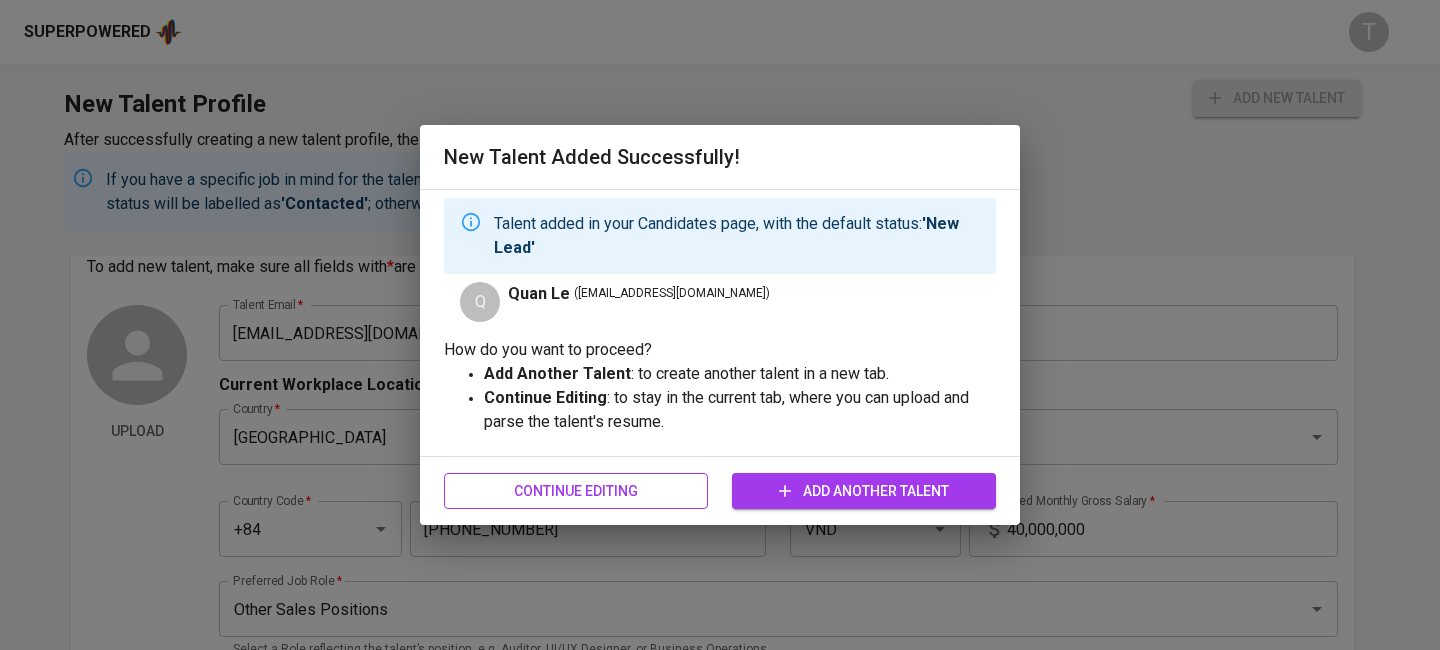 click on "Continue Editing" at bounding box center [576, 491] 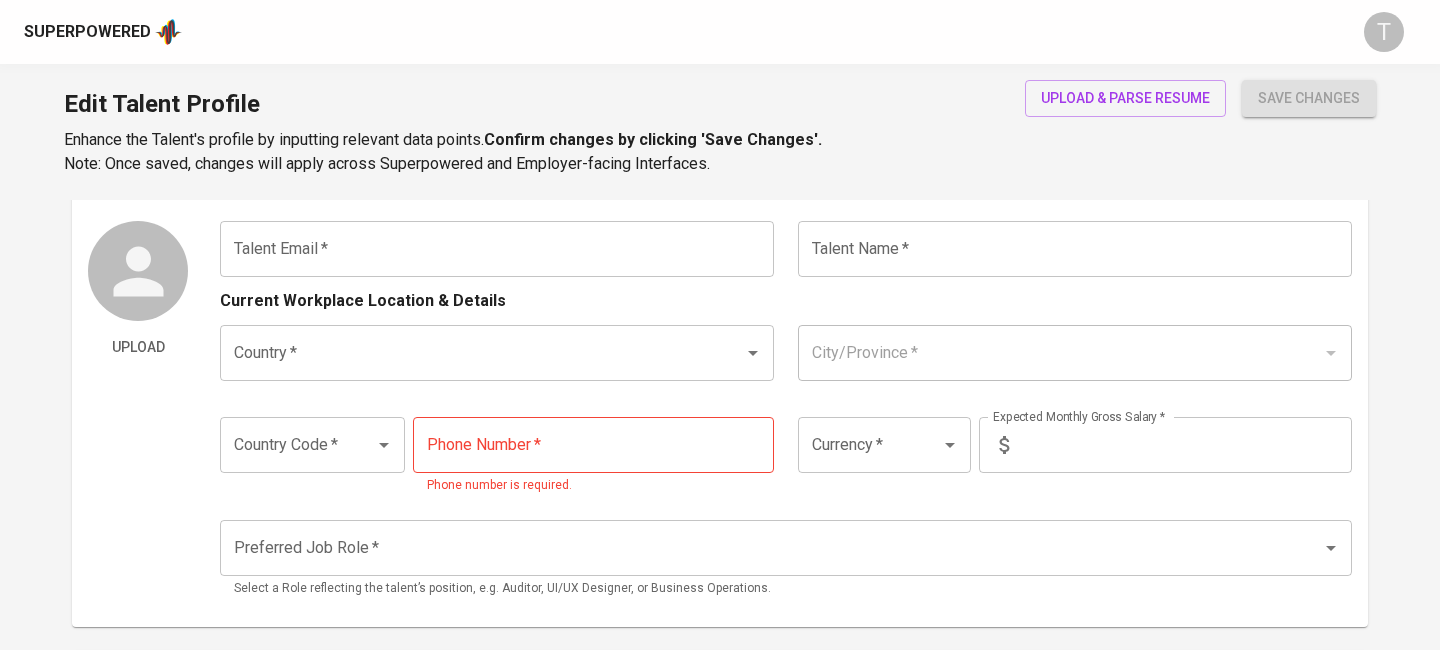 scroll, scrollTop: 0, scrollLeft: 0, axis: both 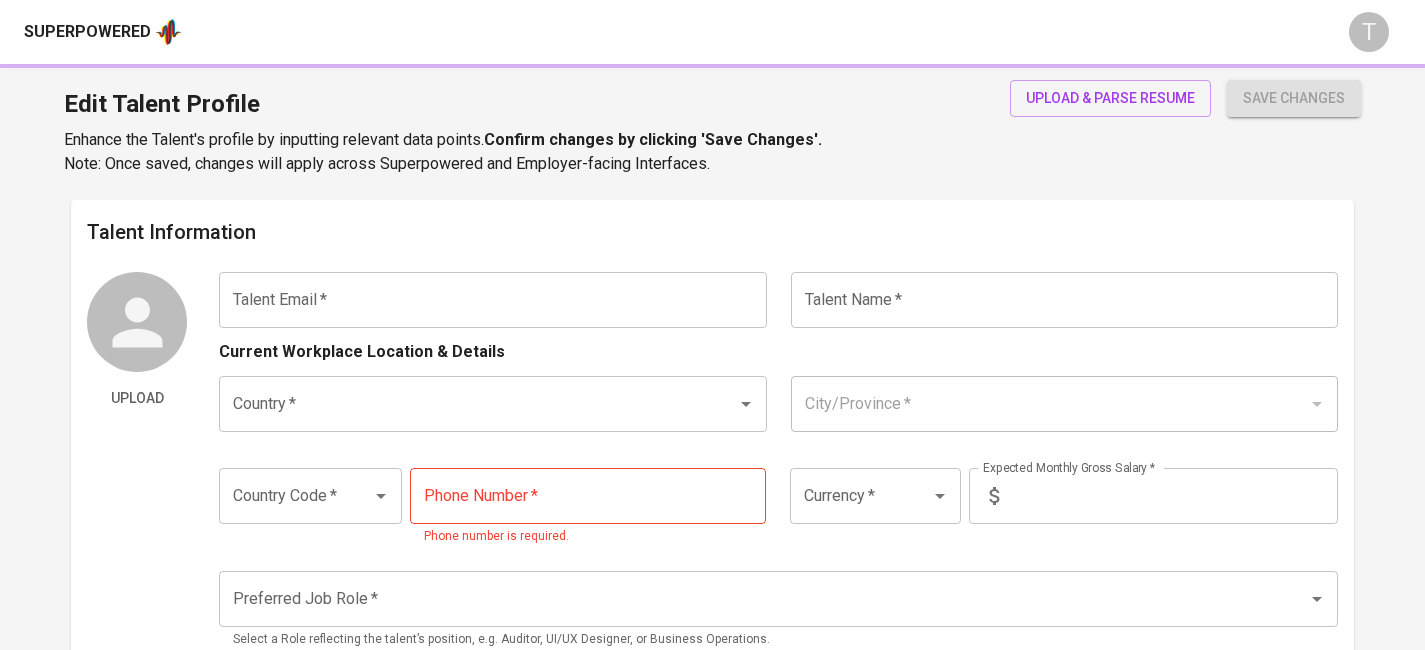 type on "[EMAIL_ADDRESS][DOMAIN_NAME]" 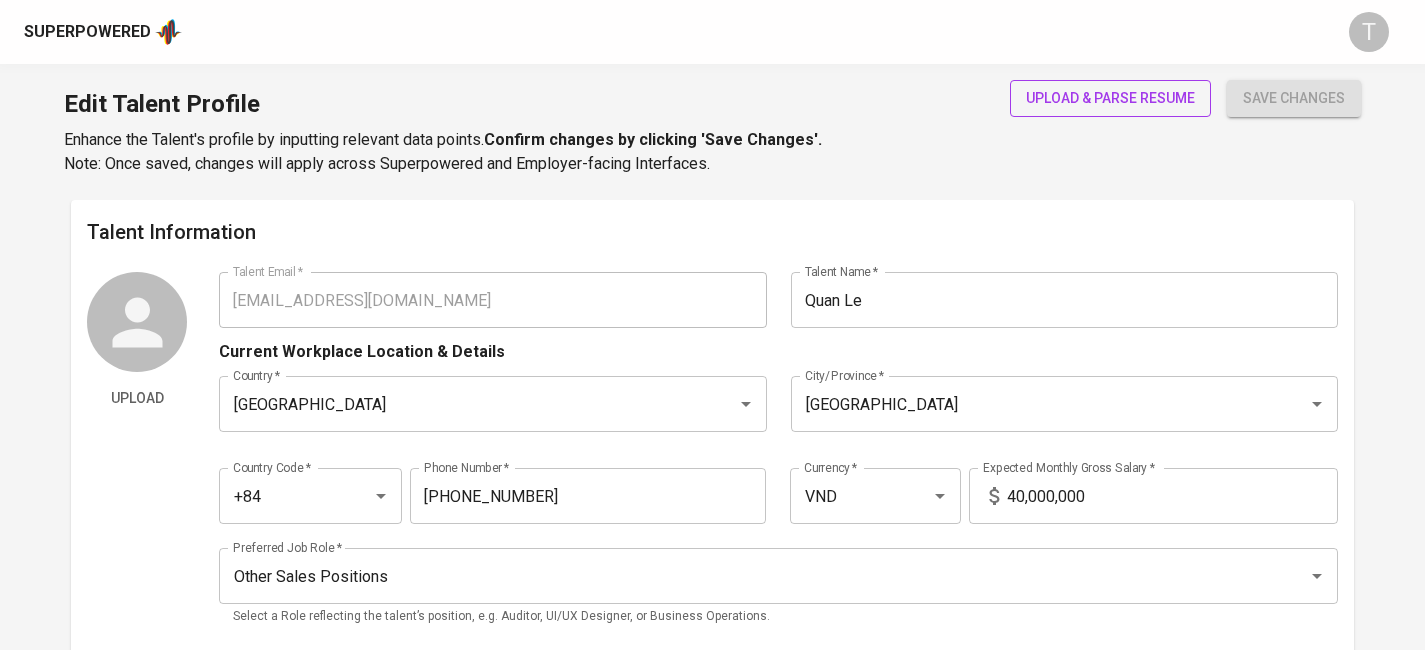 click on "upload & parse resume" at bounding box center (1110, 98) 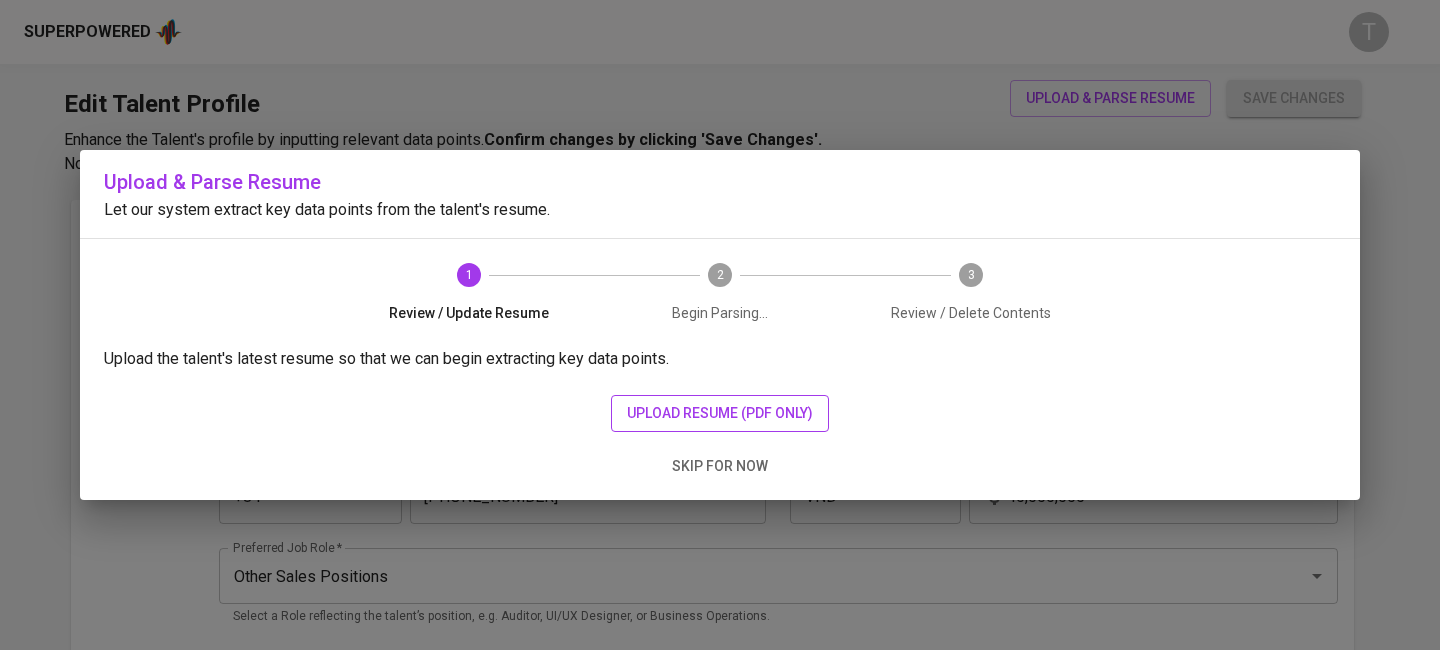 click on "upload resume (pdf only)" at bounding box center [720, 413] 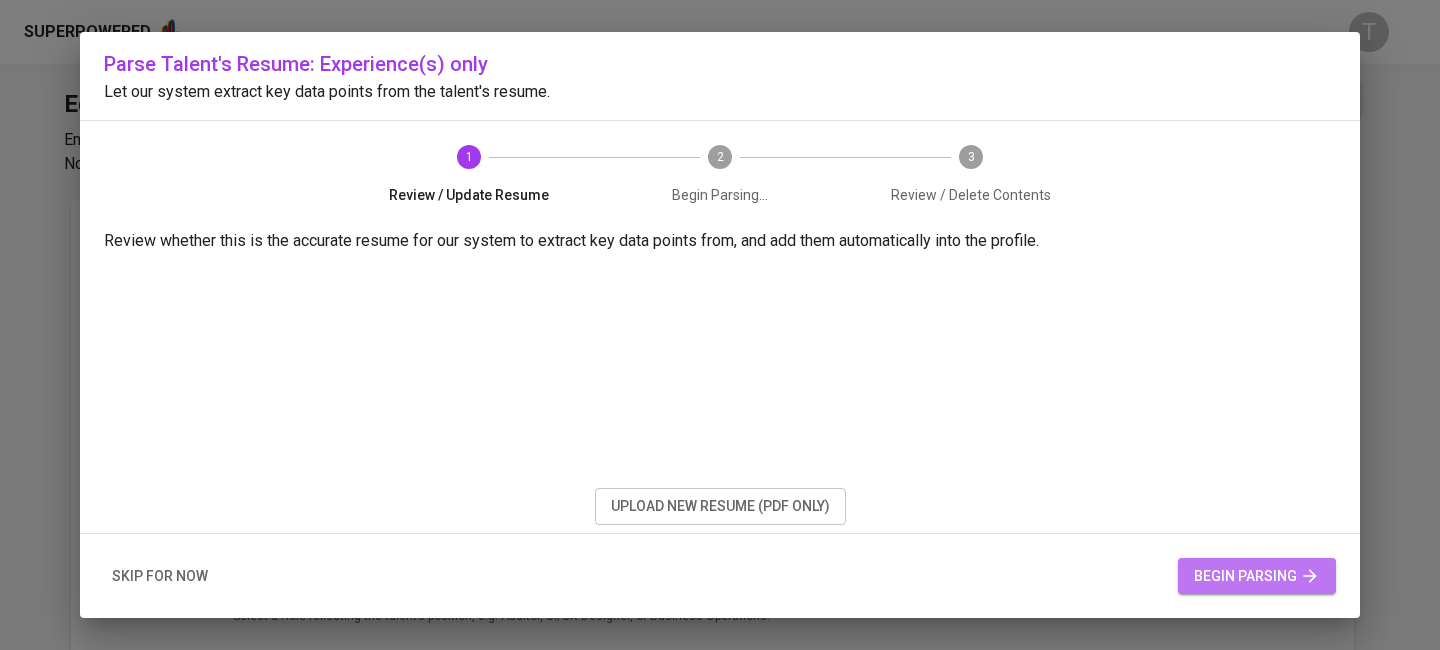 click on "begin parsing" at bounding box center [1257, 576] 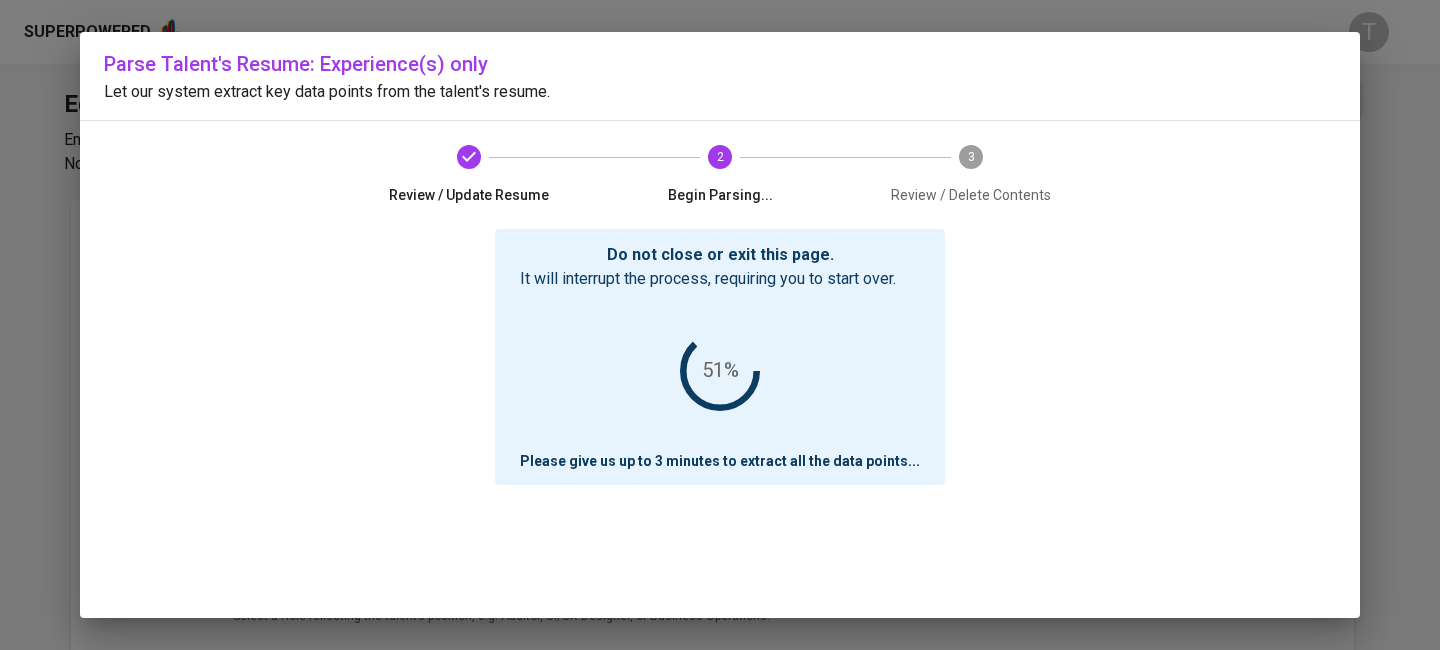 scroll, scrollTop: 5, scrollLeft: 0, axis: vertical 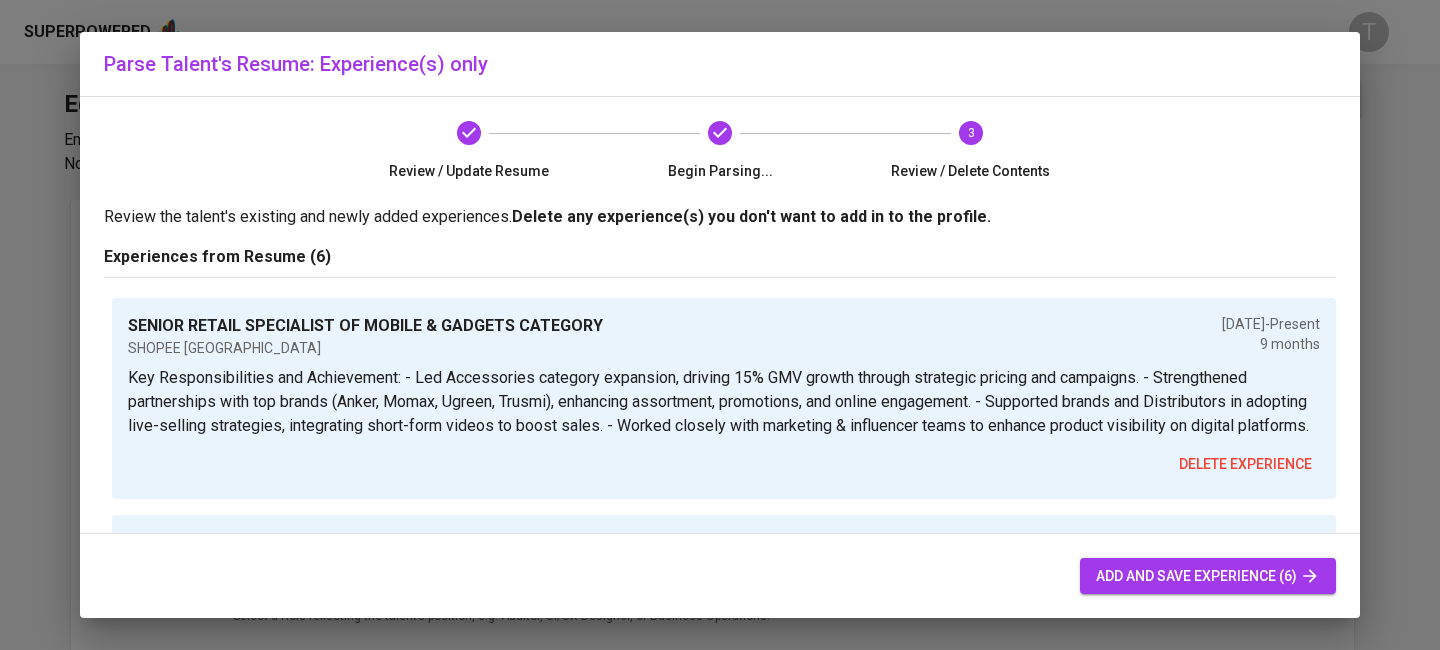 click on "add and save experience (6)" at bounding box center (1208, 576) 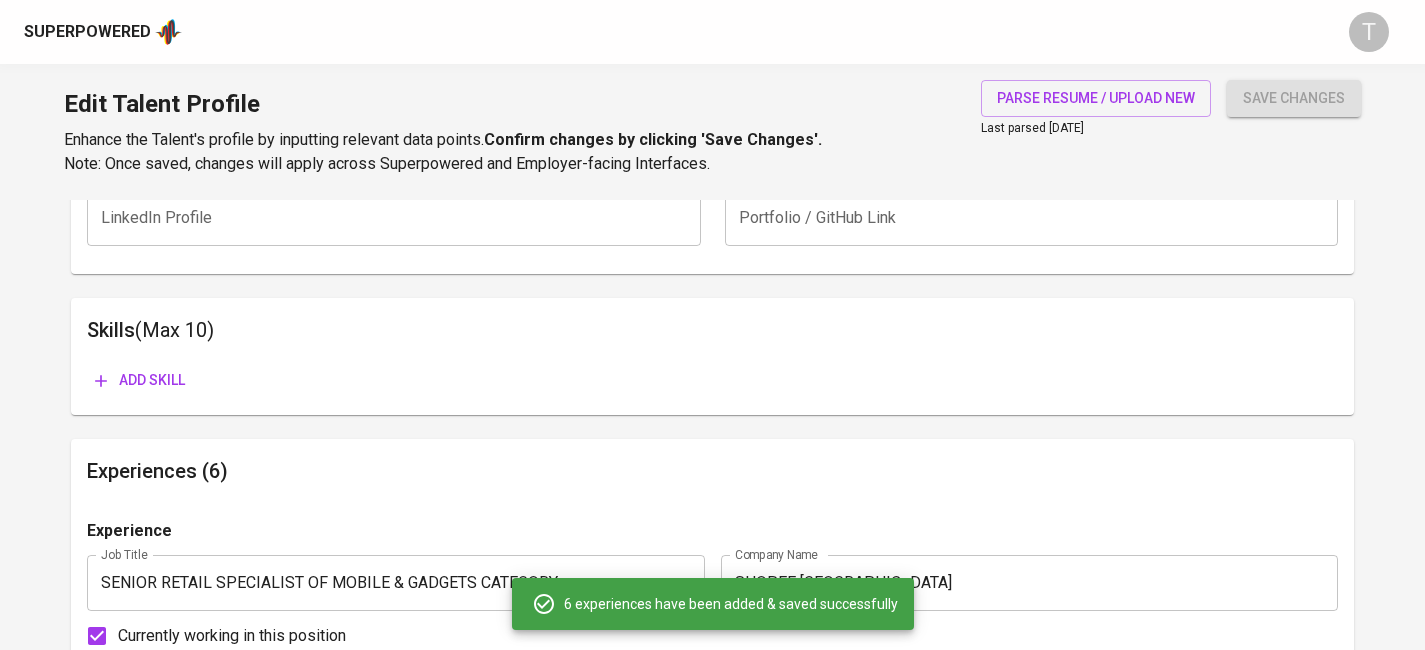 scroll, scrollTop: 943, scrollLeft: 0, axis: vertical 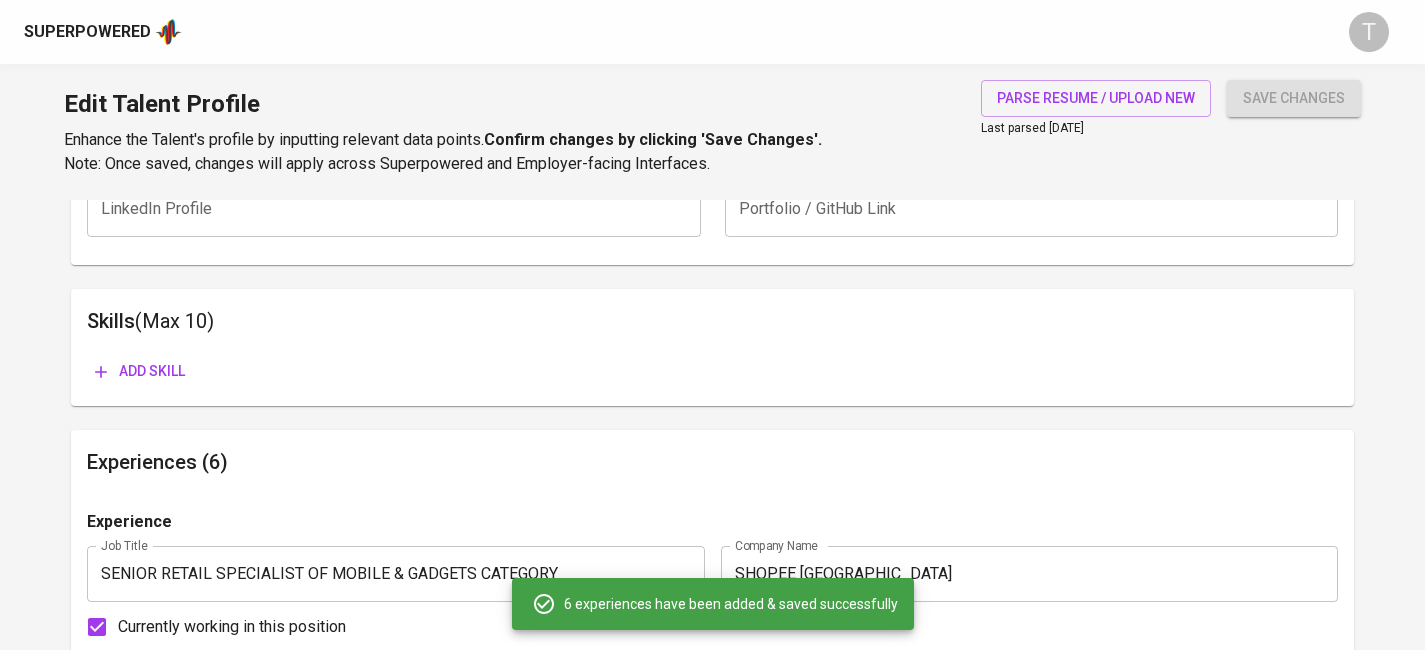 click on "Edit Talent Profile Enhance the Talent's profile by inputting relevant data points.  Confirm changes by clicking 'Save Changes'. Note: Once saved, changes will apply across Superpowered and Employer-facing Interfaces. parse resume / upload new Last parsed Jul 03, 2025 save changes" at bounding box center [712, 132] 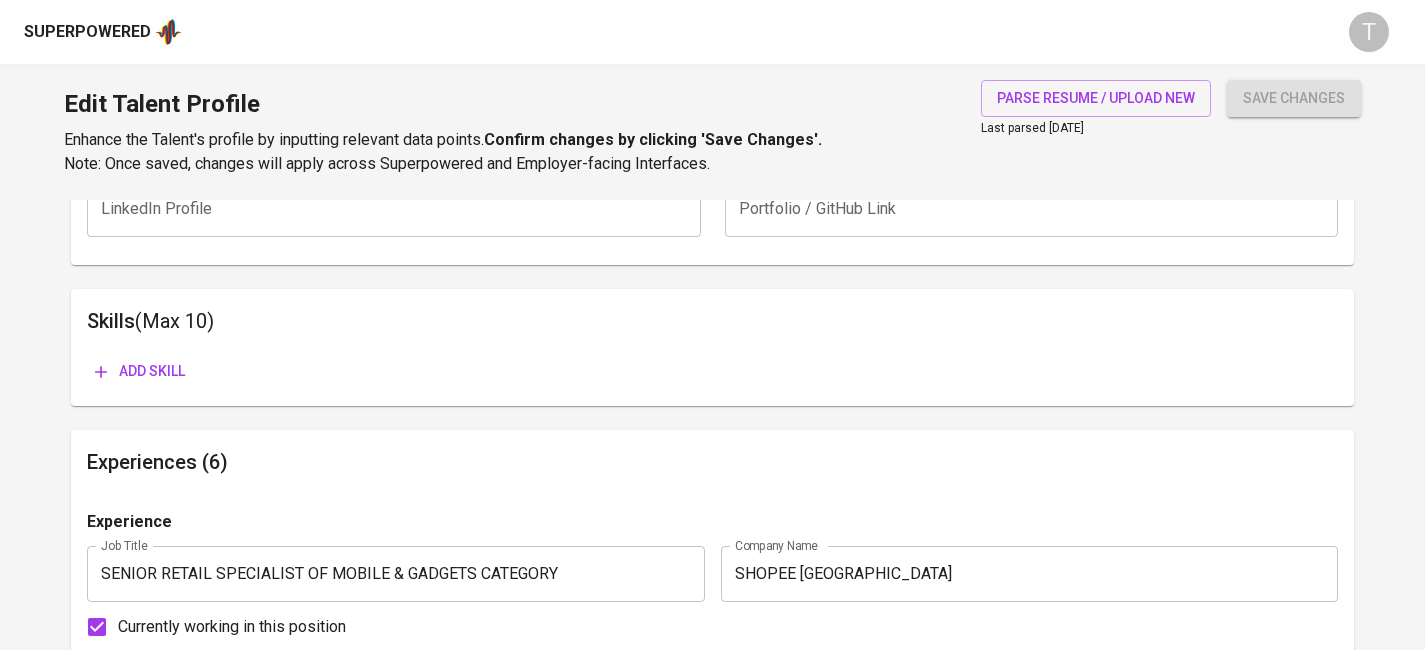 click on "save changes" at bounding box center (1294, 98) 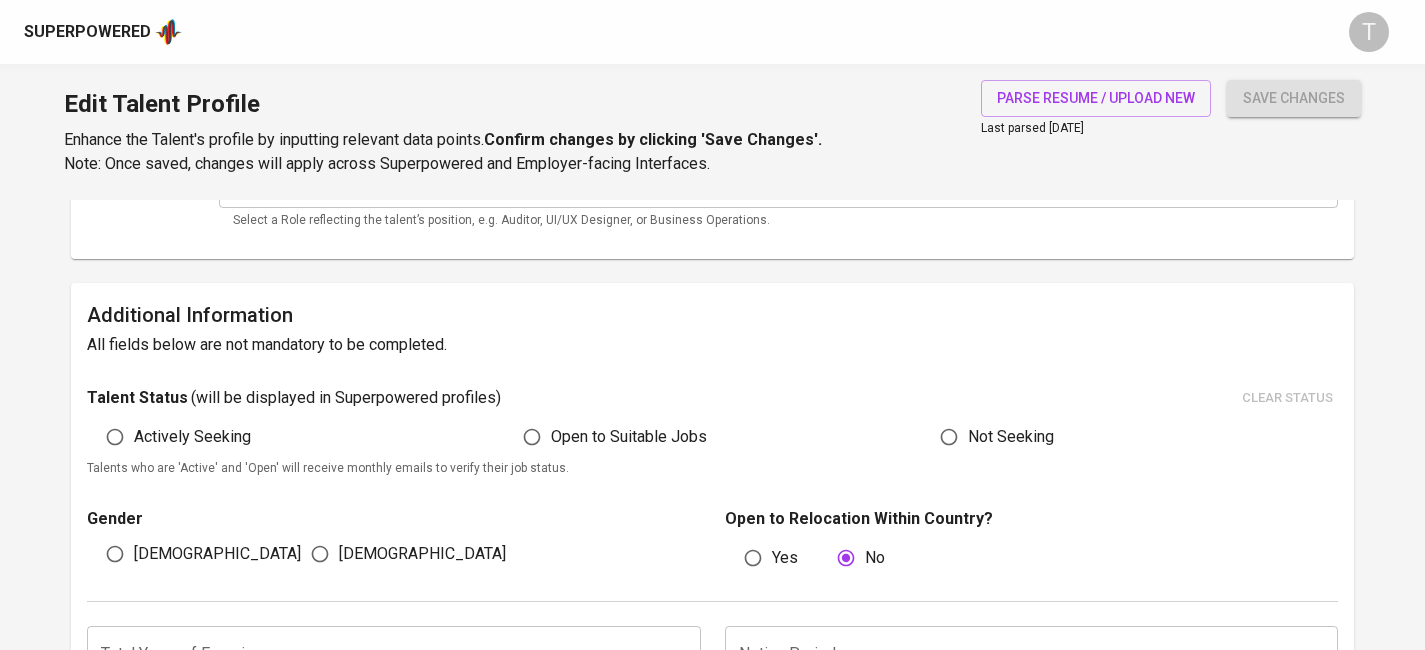 scroll, scrollTop: 397, scrollLeft: 0, axis: vertical 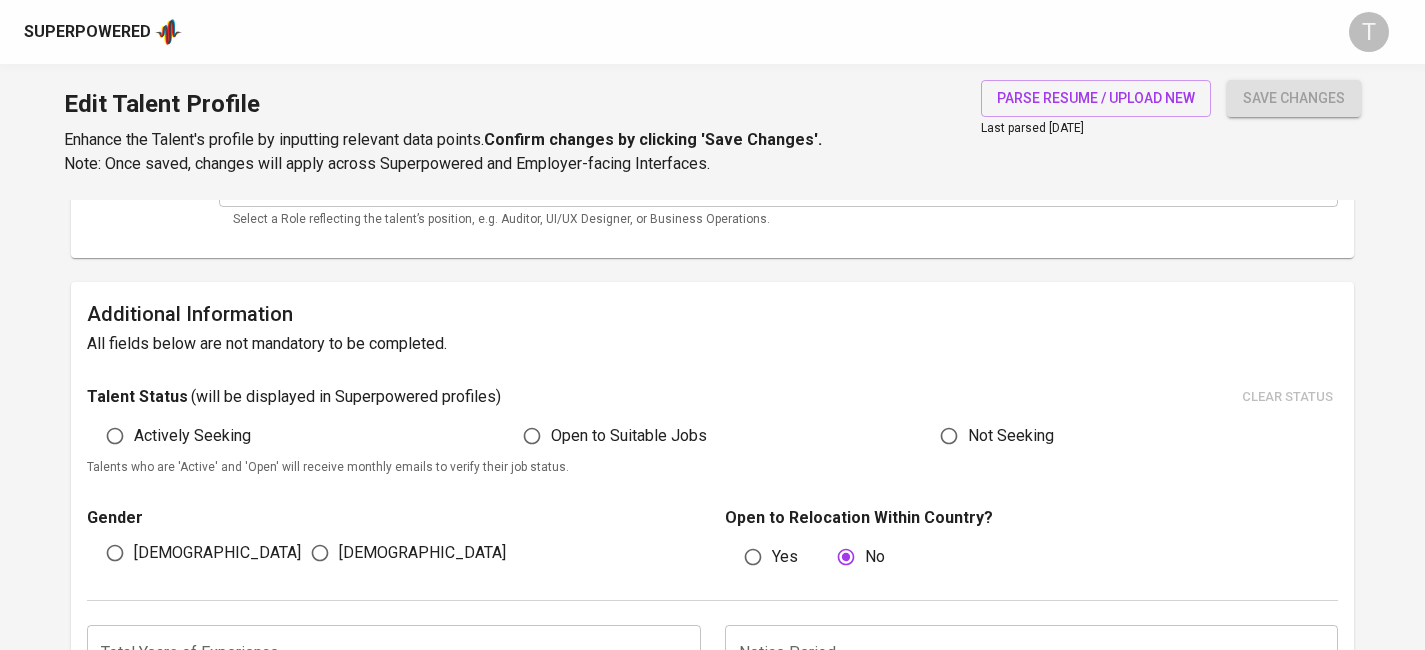 click on "[DEMOGRAPHIC_DATA]" at bounding box center (115, 553) 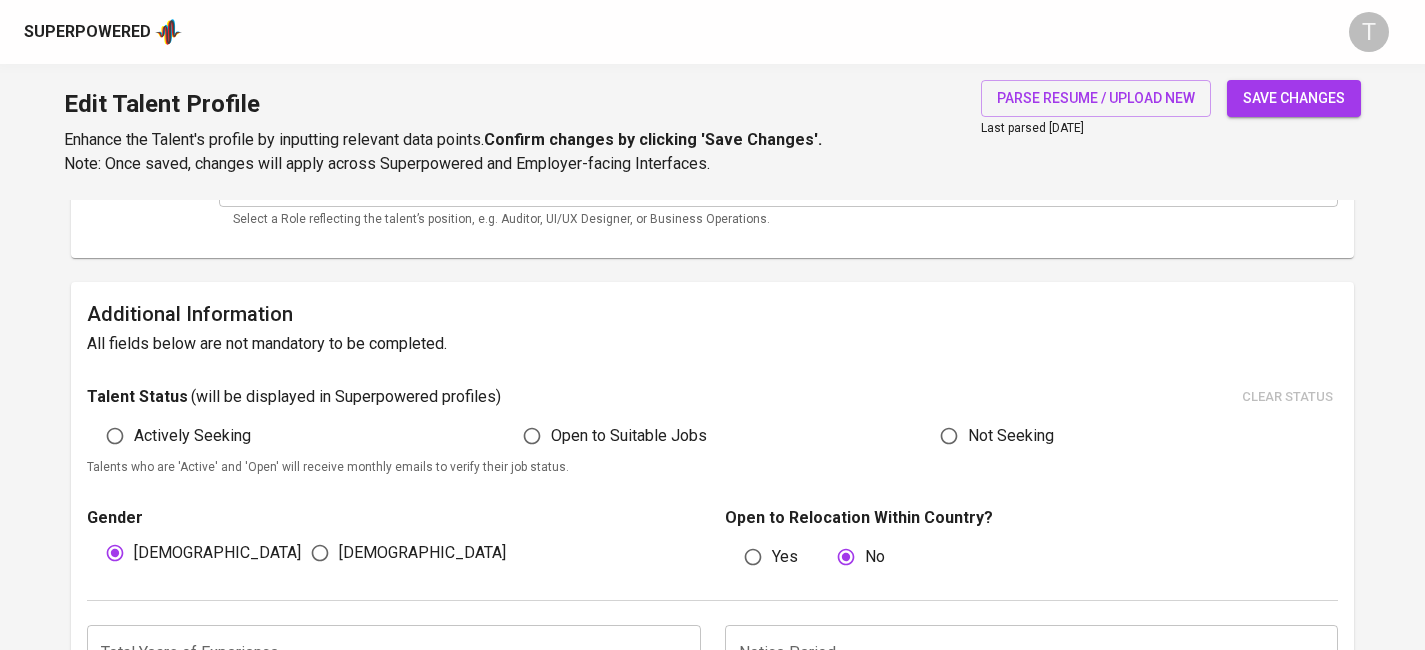 click on "save changes" at bounding box center [1294, 98] 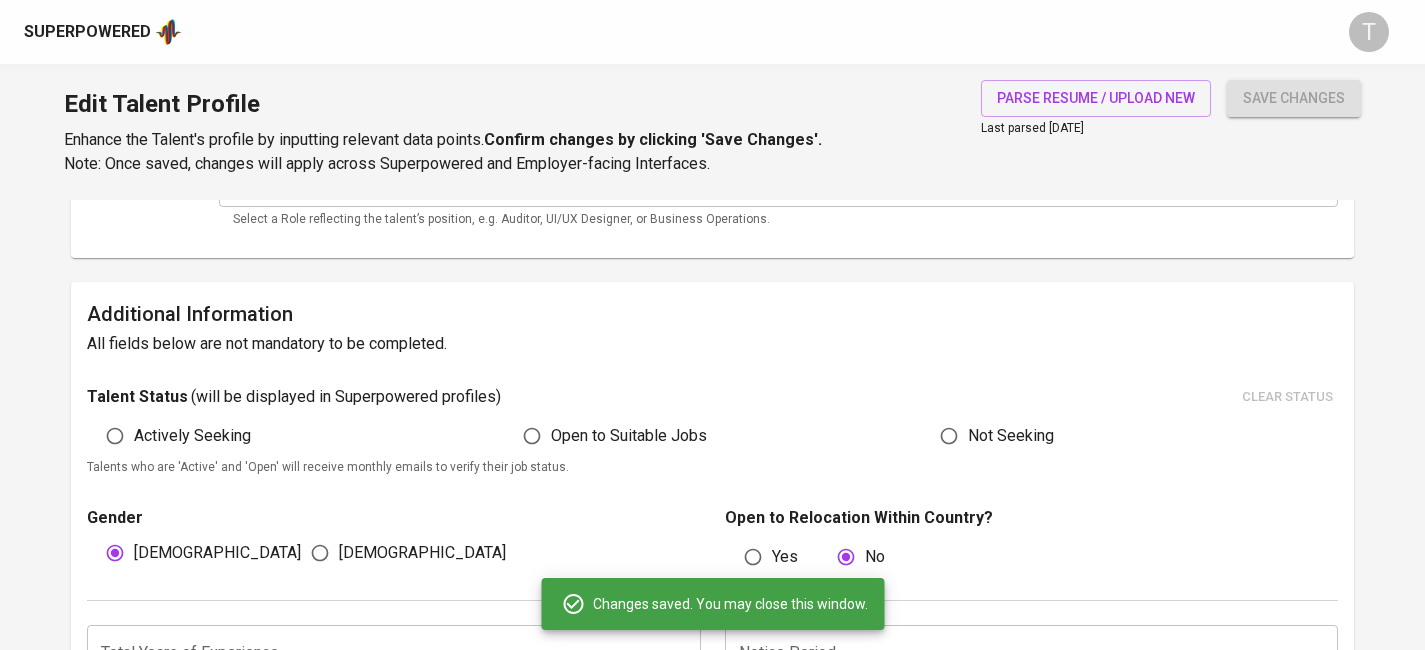 scroll, scrollTop: 0, scrollLeft: 0, axis: both 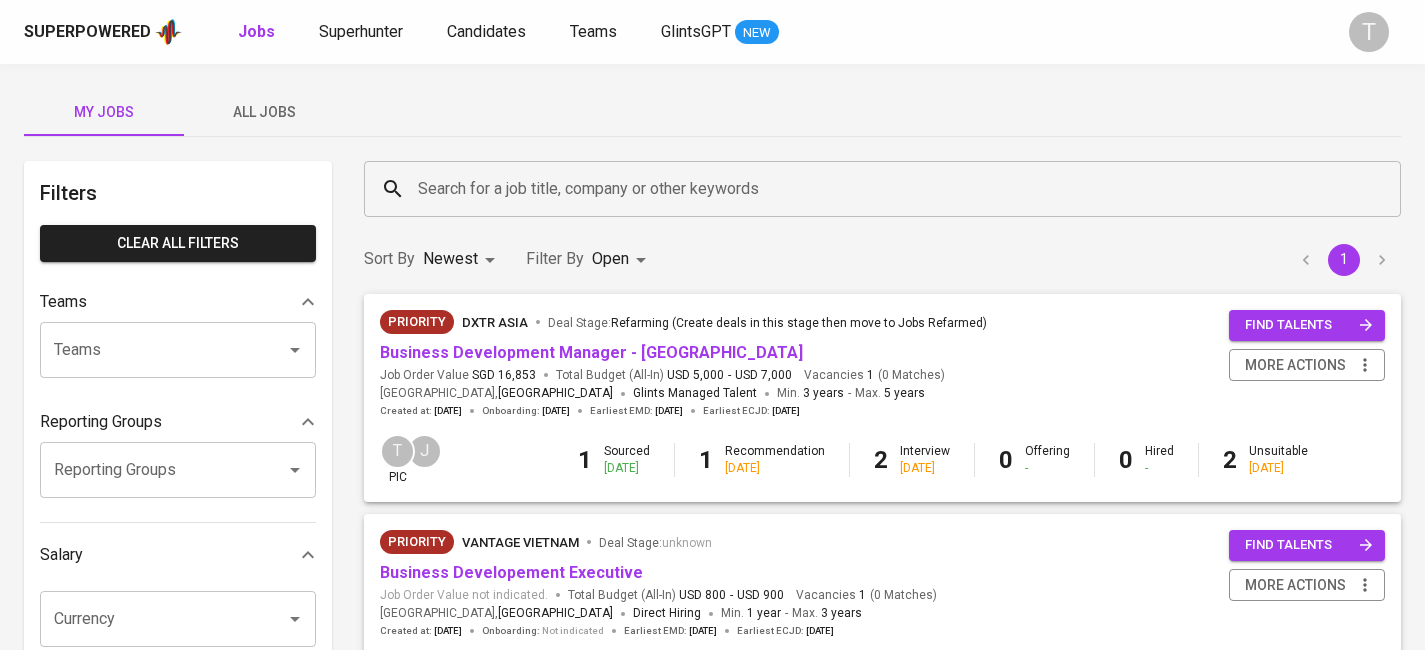 click on "My Jobs All Jobs" at bounding box center (712, 112) 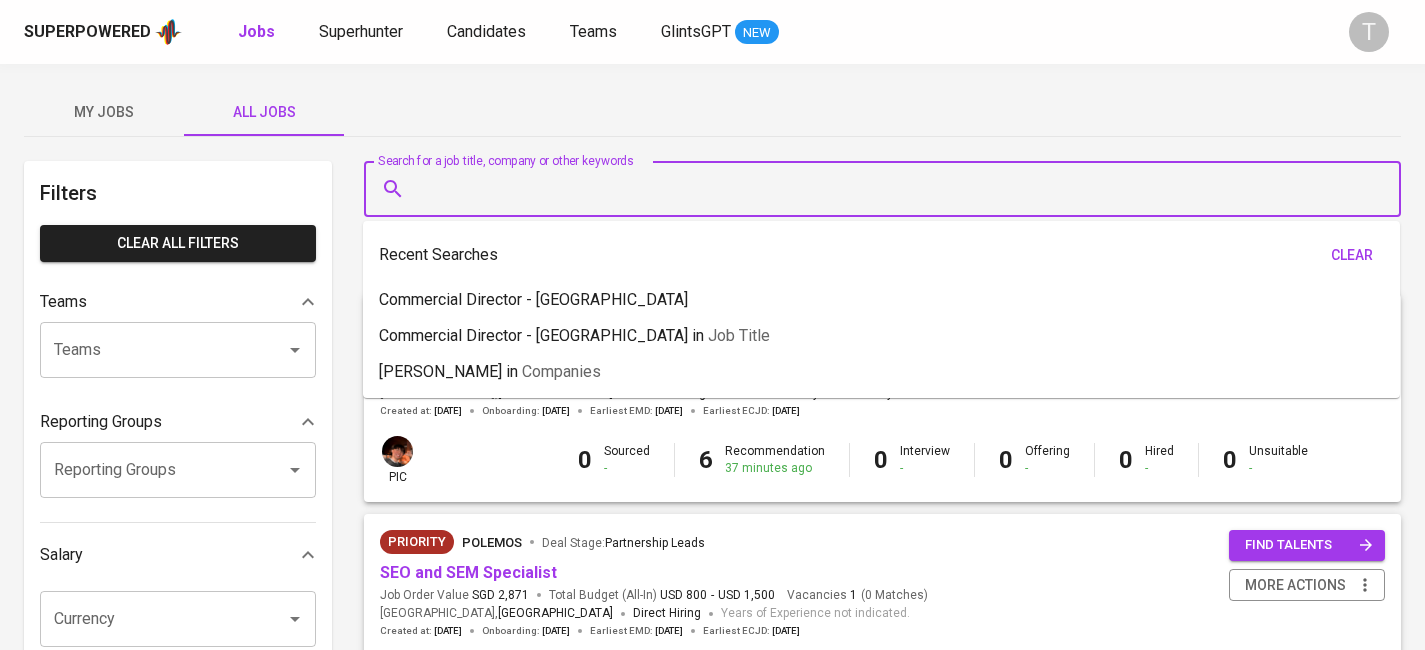 click on "Search for a job title, company or other keywords" at bounding box center [887, 189] 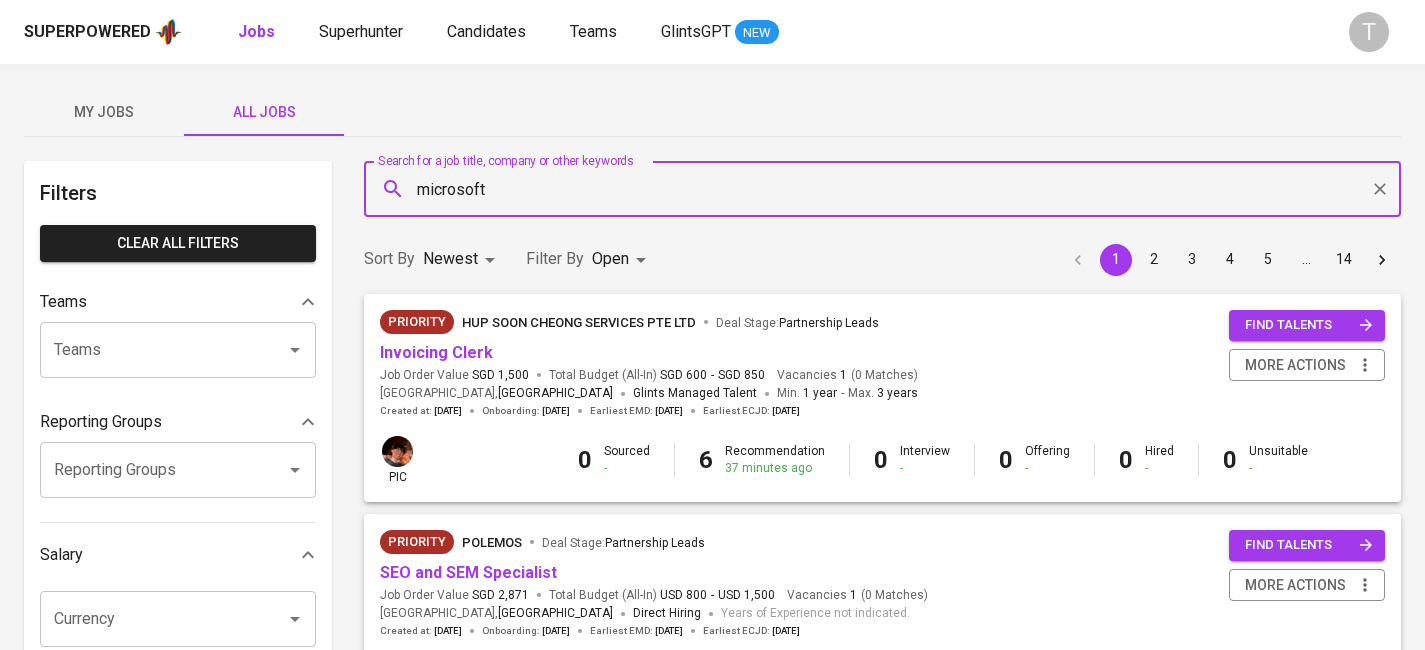 type on "microsoft" 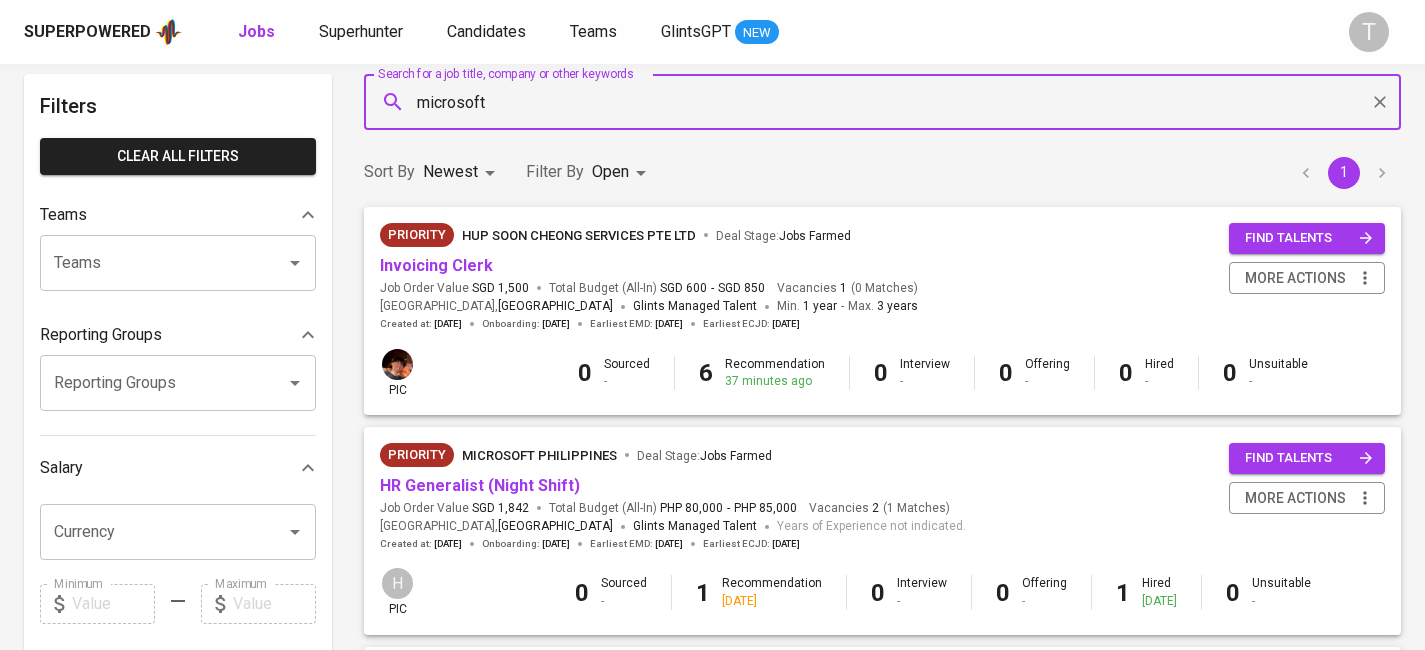 scroll, scrollTop: 0, scrollLeft: 0, axis: both 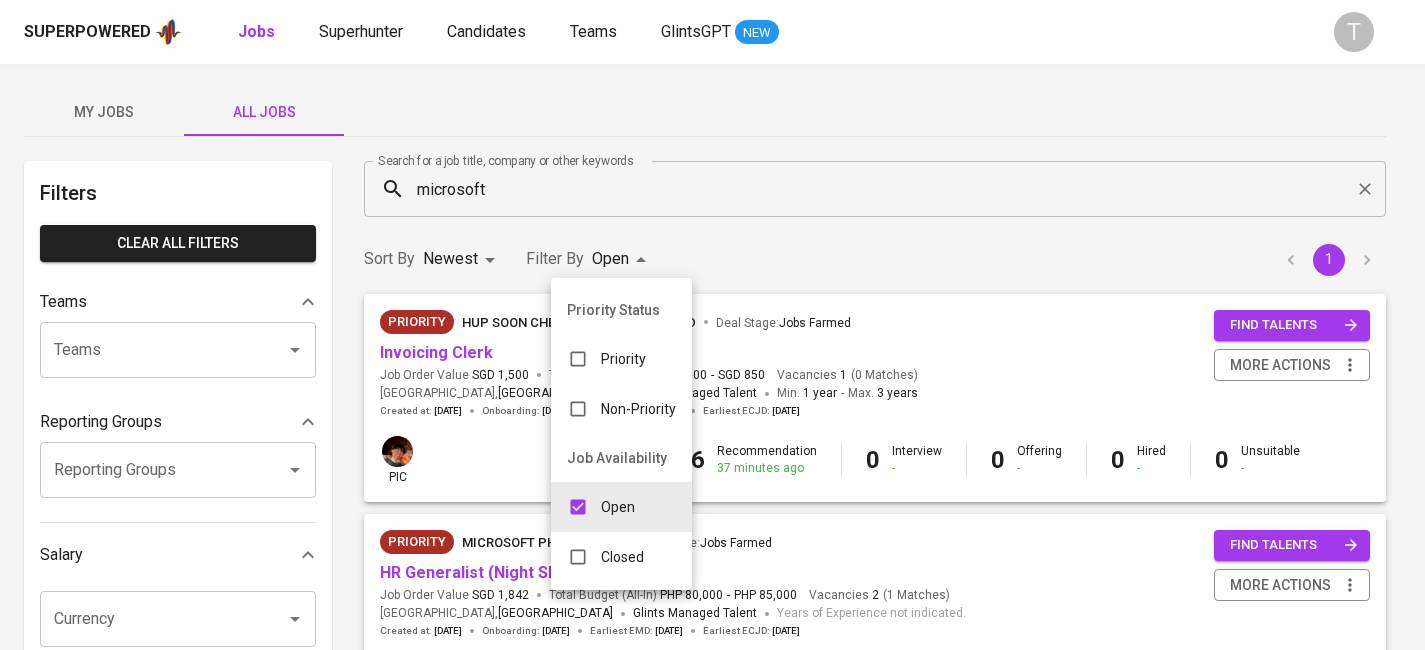 click on "Superpowered Jobs   Superhunter   Candidates   Teams   GlintsGPT   NEW T My Jobs All Jobs Filters Clear All filters Teams Teams Teams Reporting Groups Reporting Groups Reporting Groups Salary Currency Currency Minimum Minimum Maximum Maximum Years of Experience 0 10+ Roles Roles Roles Skills Skills Skills Candidates Sourced by me Referred by me Search for a job title, company or other keywords microsoft Search for a job title, company or other keywords Sort By Newest NEWEST Filter By Open OPEN 1 Priority Hup Soon Cheong Services Pte Ltd Deal Stage :  Jobs Farmed Invoicing Clerk Job Order Value   SGD 1,500 Total Budget (All-In)   SGD 600 - SGD 850 Vacancies   1 ( 0   Matches ) [GEOGRAPHIC_DATA] ,  [GEOGRAPHIC_DATA] Glints Managed Talent Min.   1 year - Max.   3 years Created at :   [DATE] Onboarding :   [DATE] Earliest EMD :   [DATE] Earliest ECJD :   [DATE] find talents more actions pic 0 Sourced - 6 Recommendation 37 minutes ago 0 Interview - 0 Offering - 0 Hired - 0 Unsuitable - -" at bounding box center [712, 976] 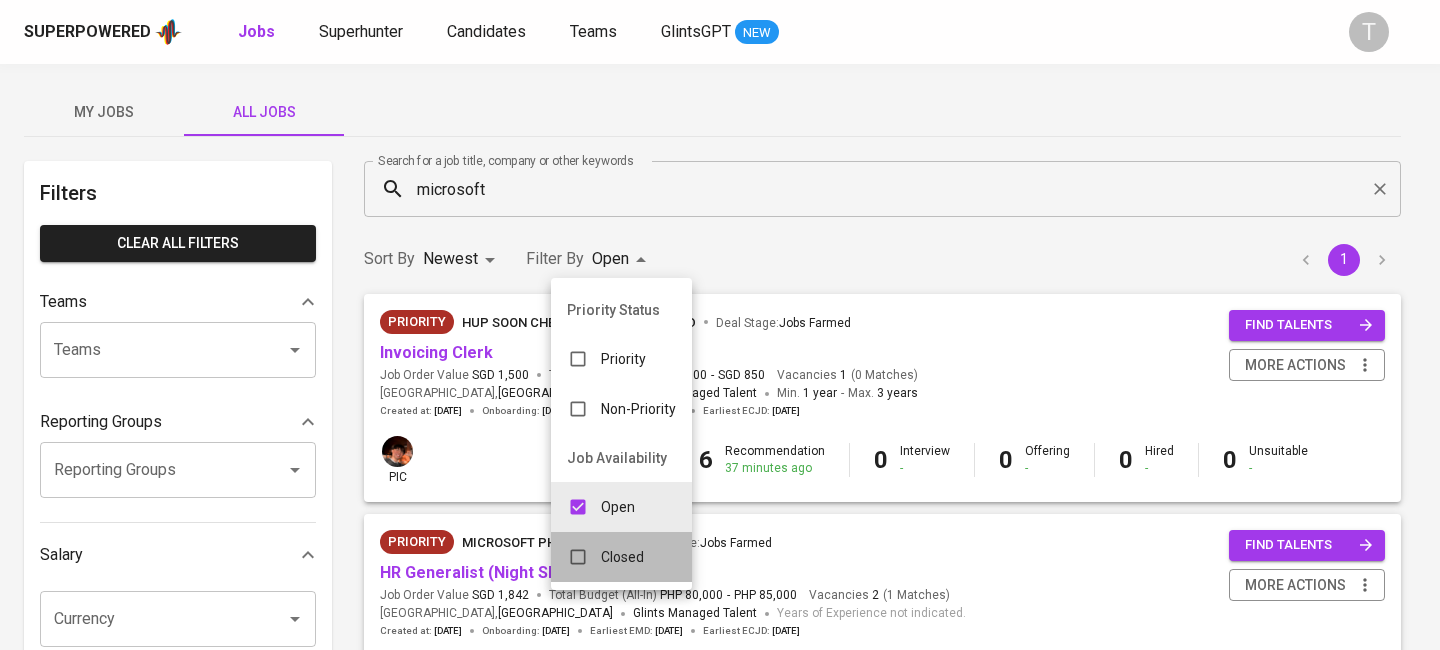 click on "Closed" at bounding box center [605, 557] 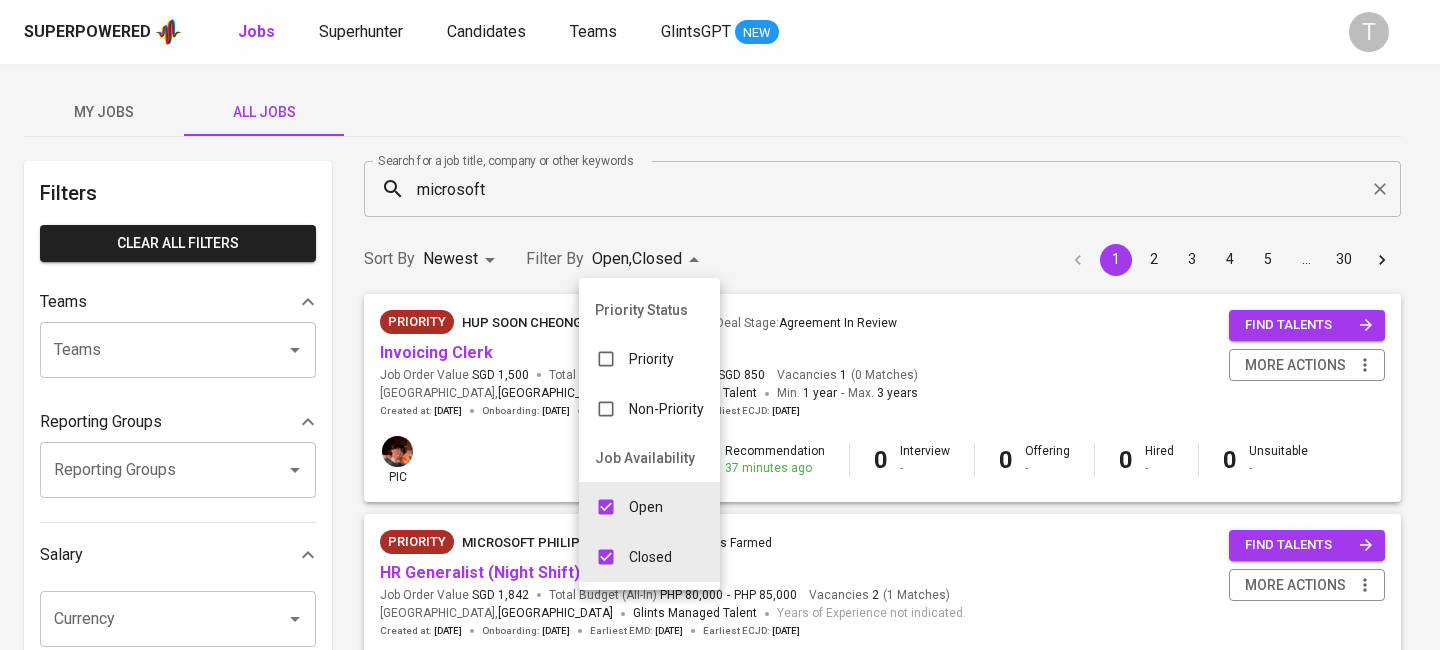click at bounding box center [720, 325] 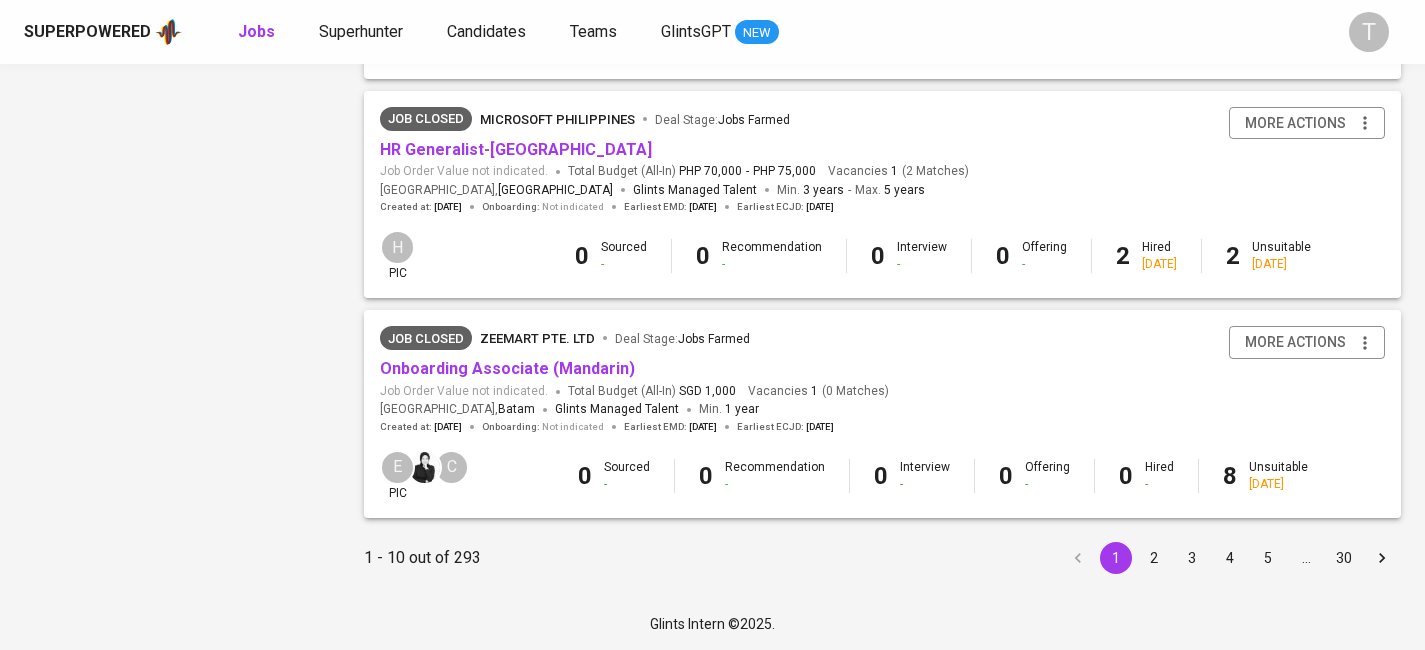 scroll, scrollTop: 1971, scrollLeft: 0, axis: vertical 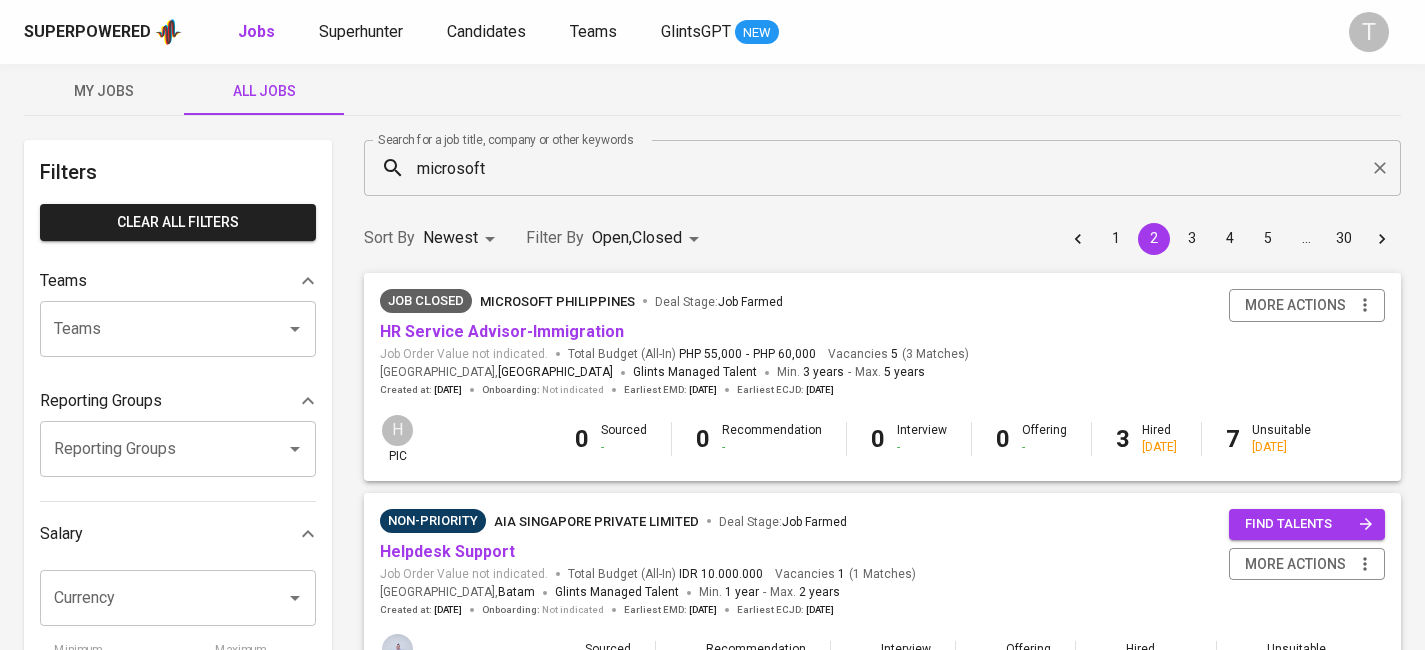 click on "microsoft Search for a job title, company or other keywords" at bounding box center (882, 168) 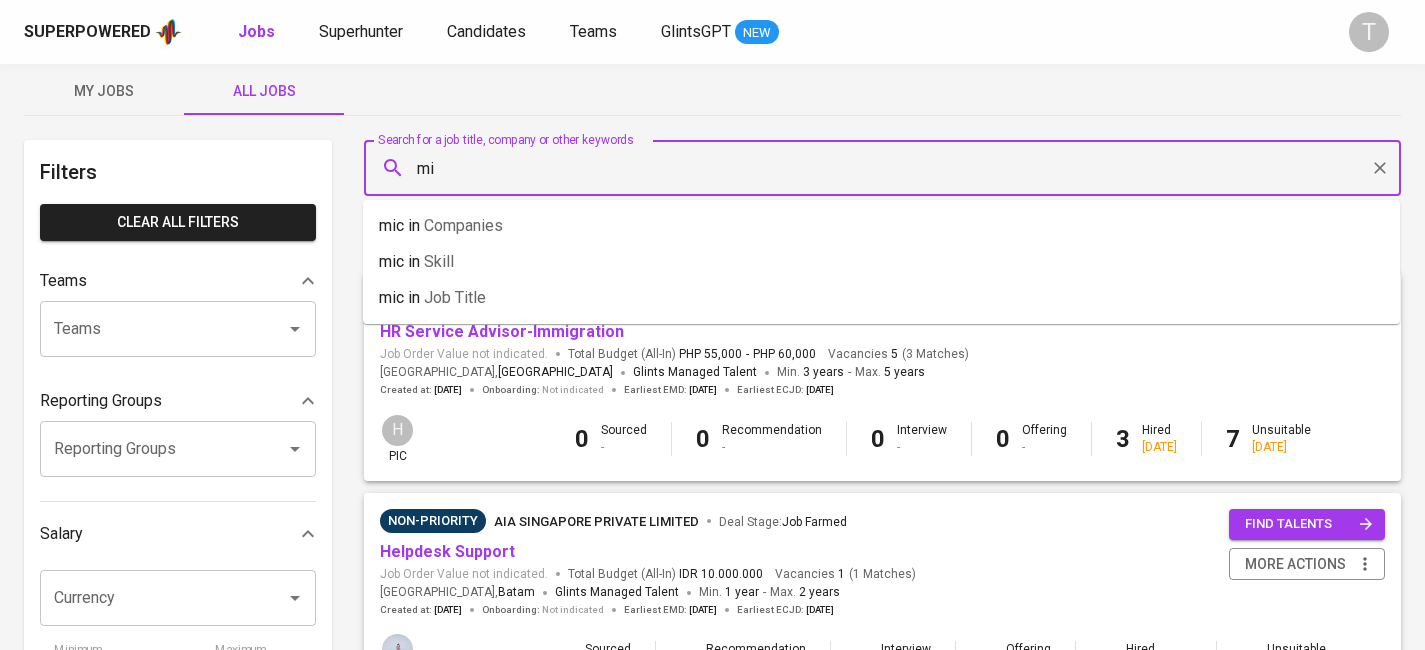type on "m" 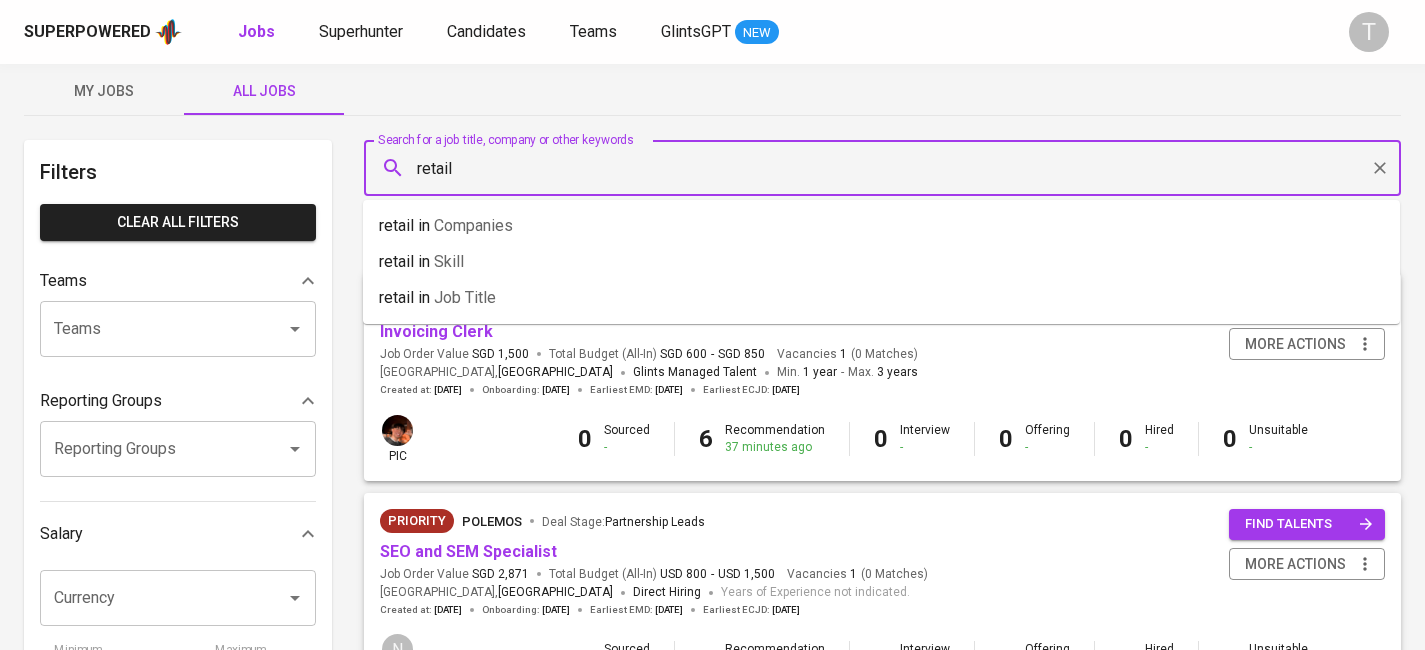 type on "retail" 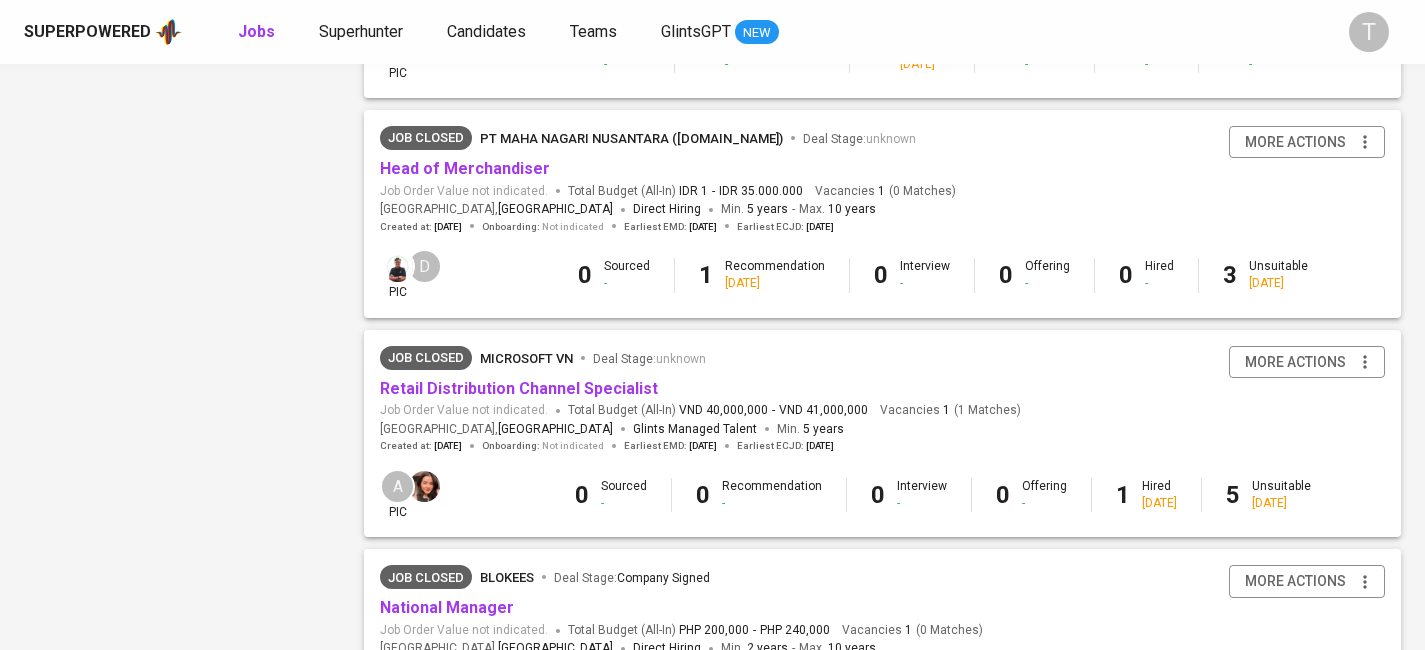 scroll, scrollTop: 1871, scrollLeft: 0, axis: vertical 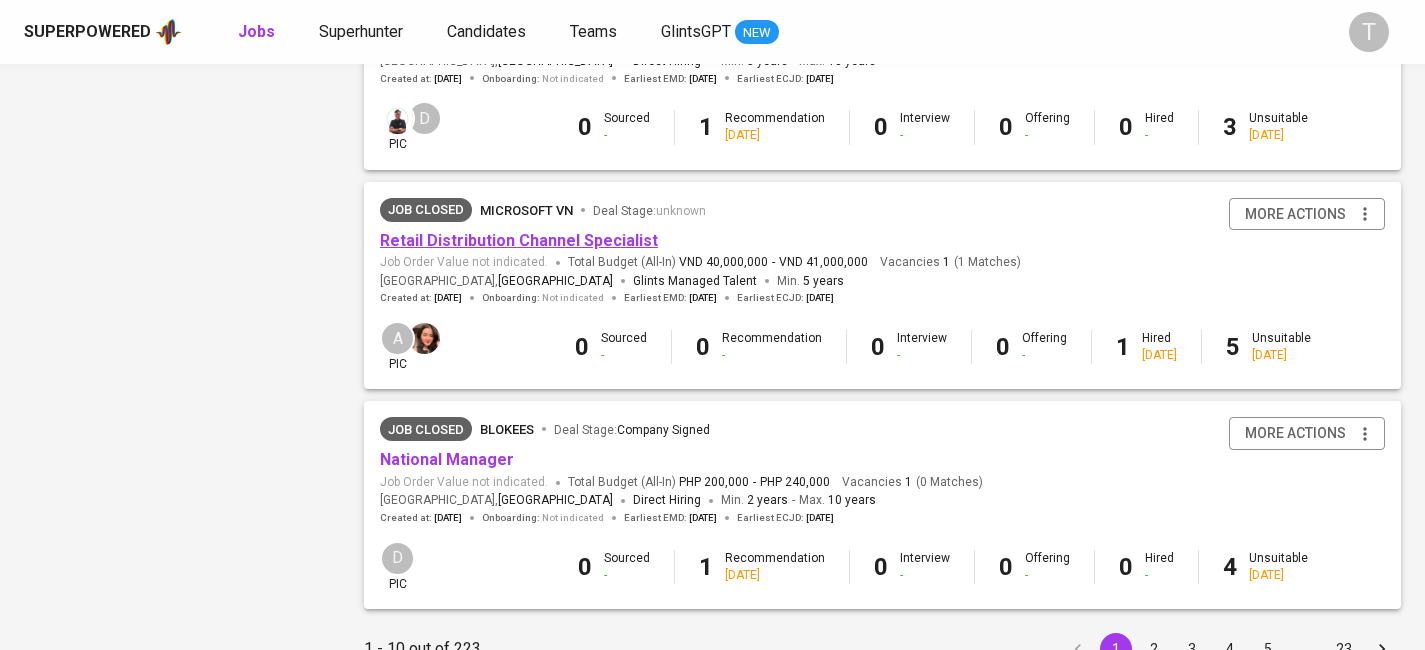 click on "Retail Distribution Channel Specialist" at bounding box center [519, 240] 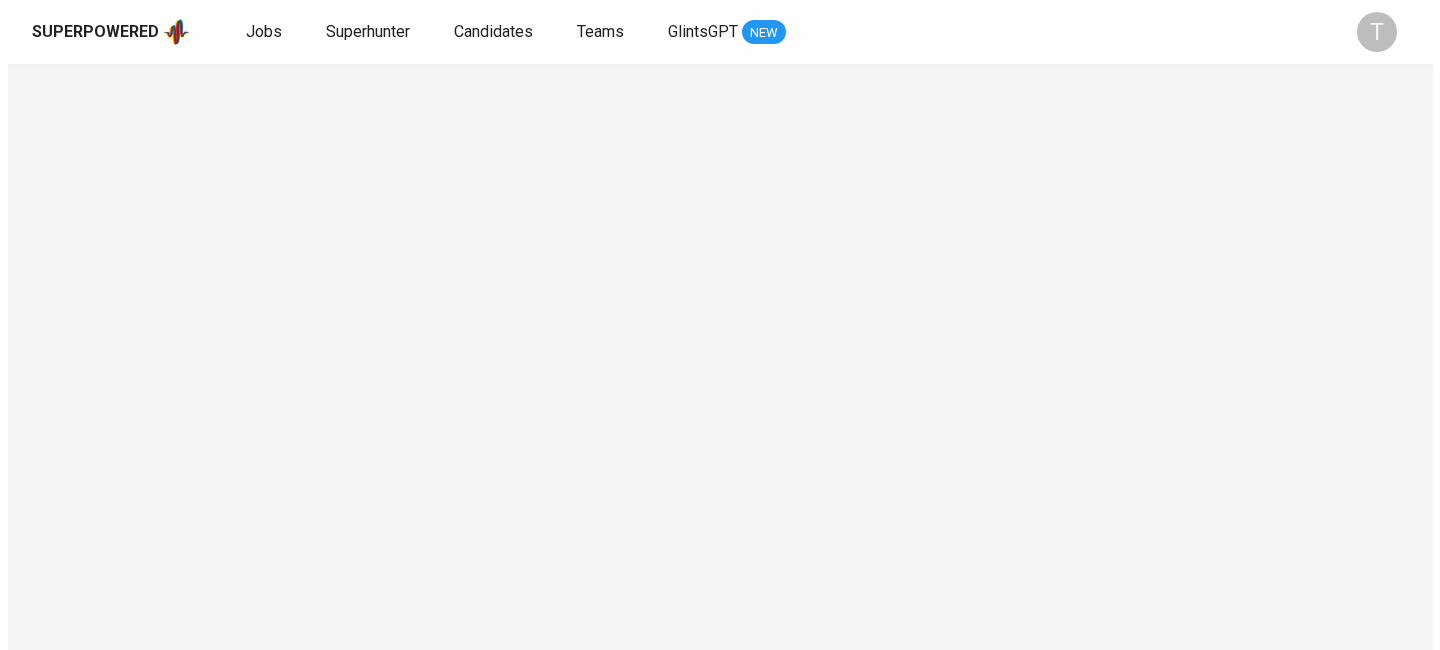 scroll, scrollTop: 0, scrollLeft: 0, axis: both 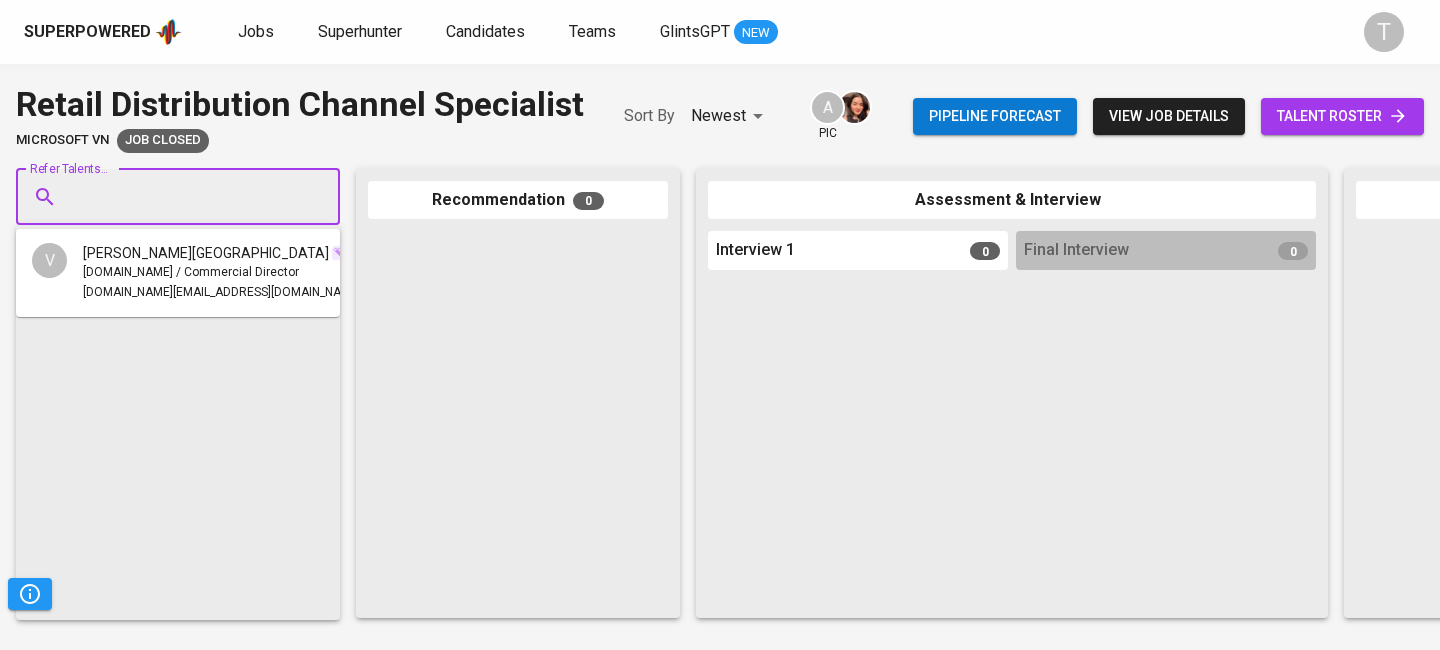 click on "Refer Talents..." at bounding box center [170, 197] 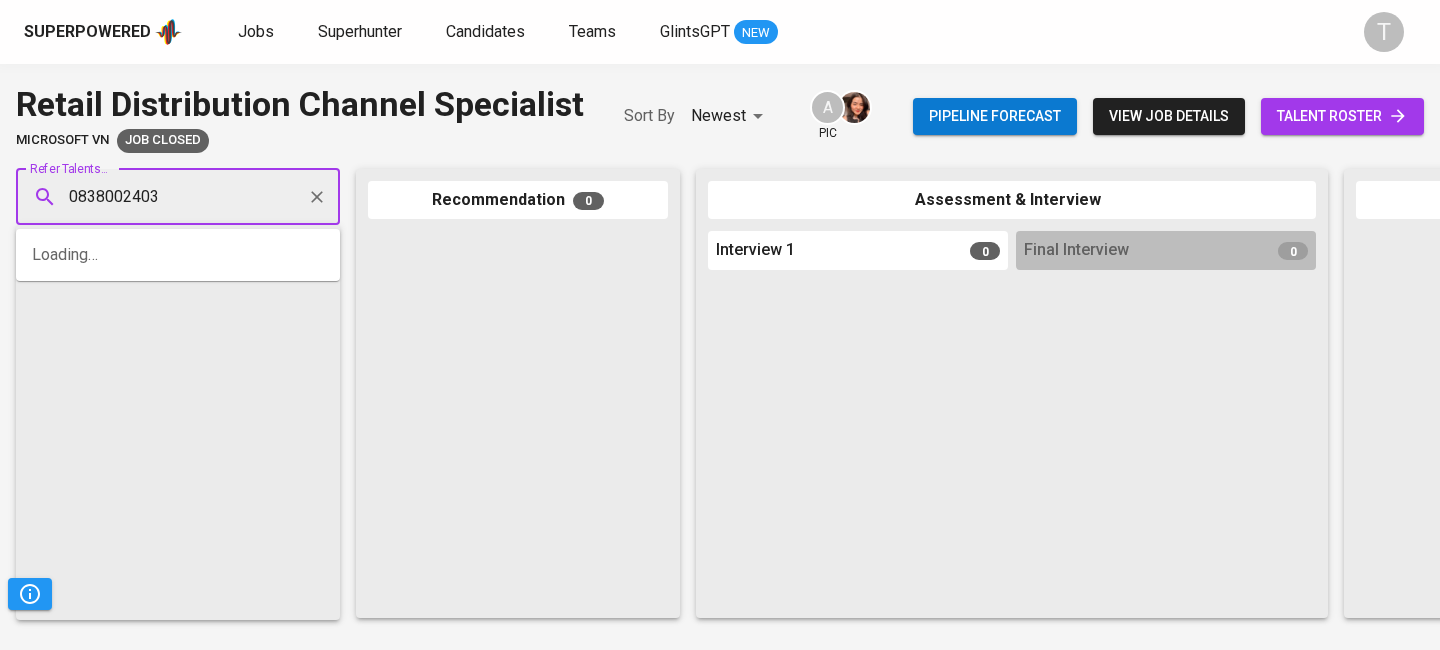 click on "0838002403 Refer Talents..." at bounding box center (178, 197) 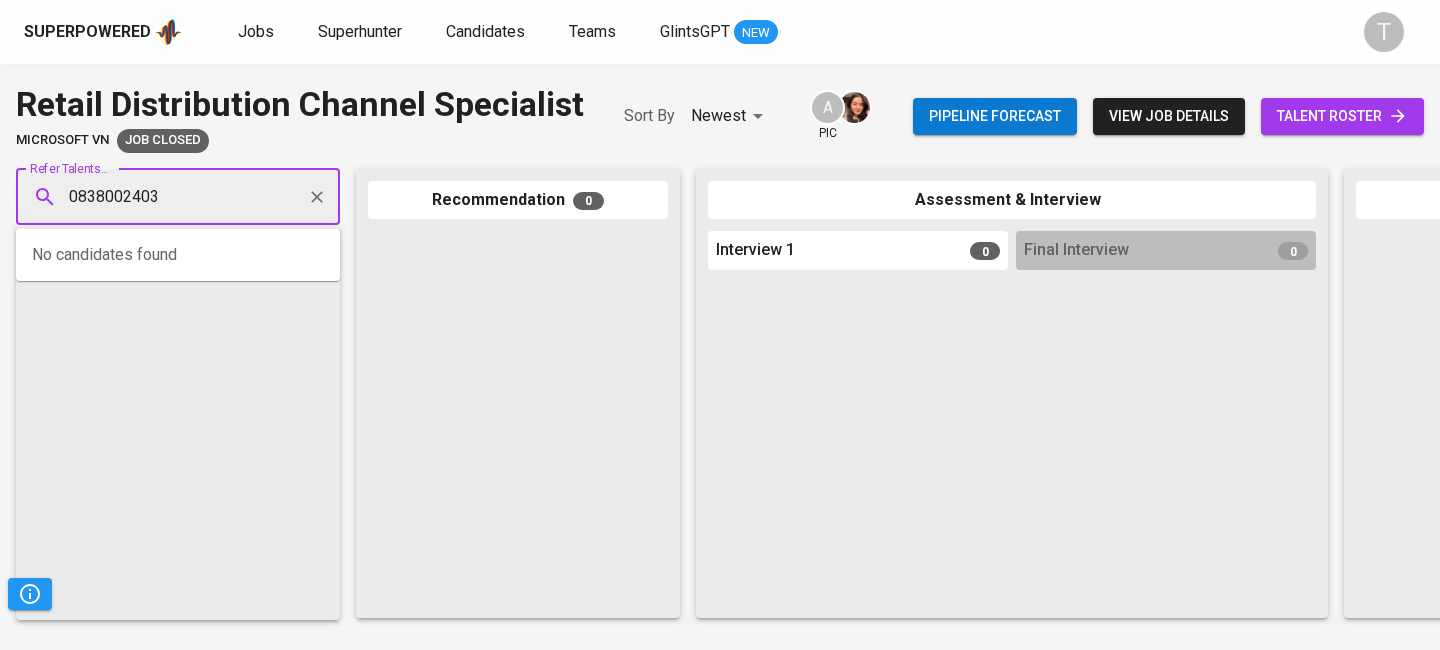 click 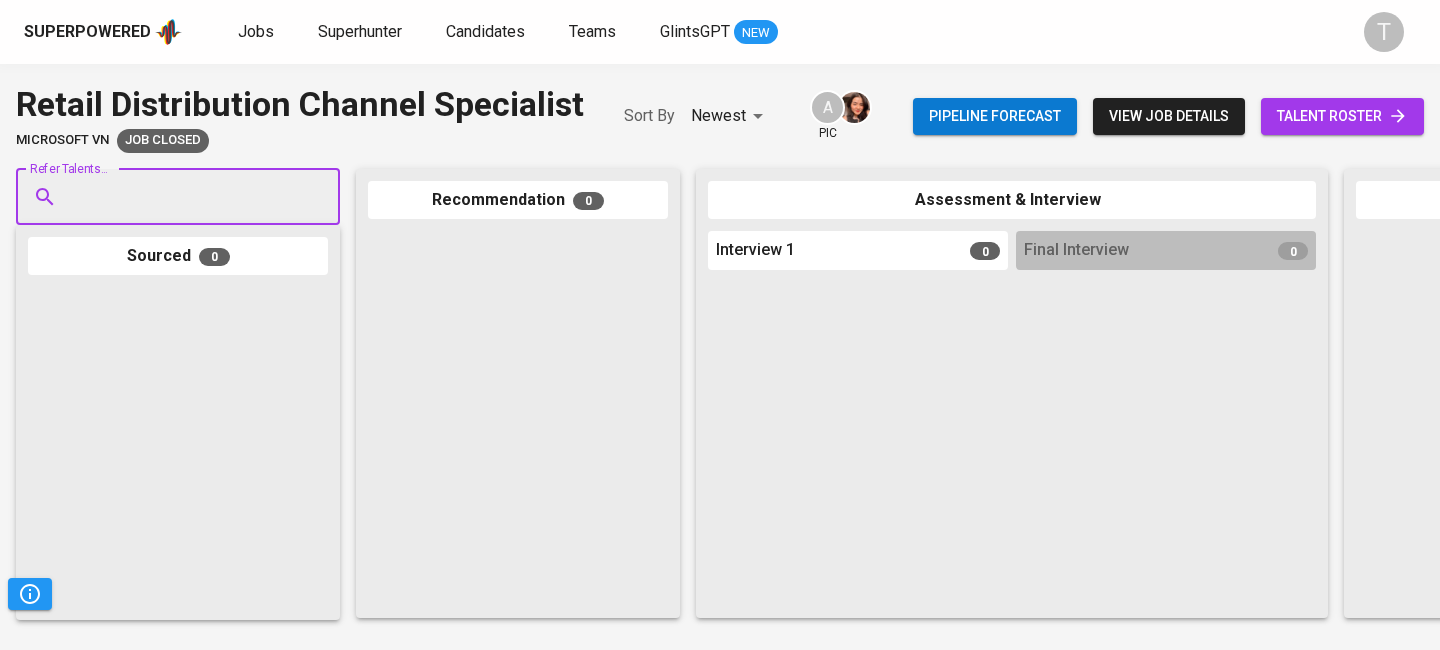 paste on "[EMAIL_ADDRESS][DOMAIN_NAME]" 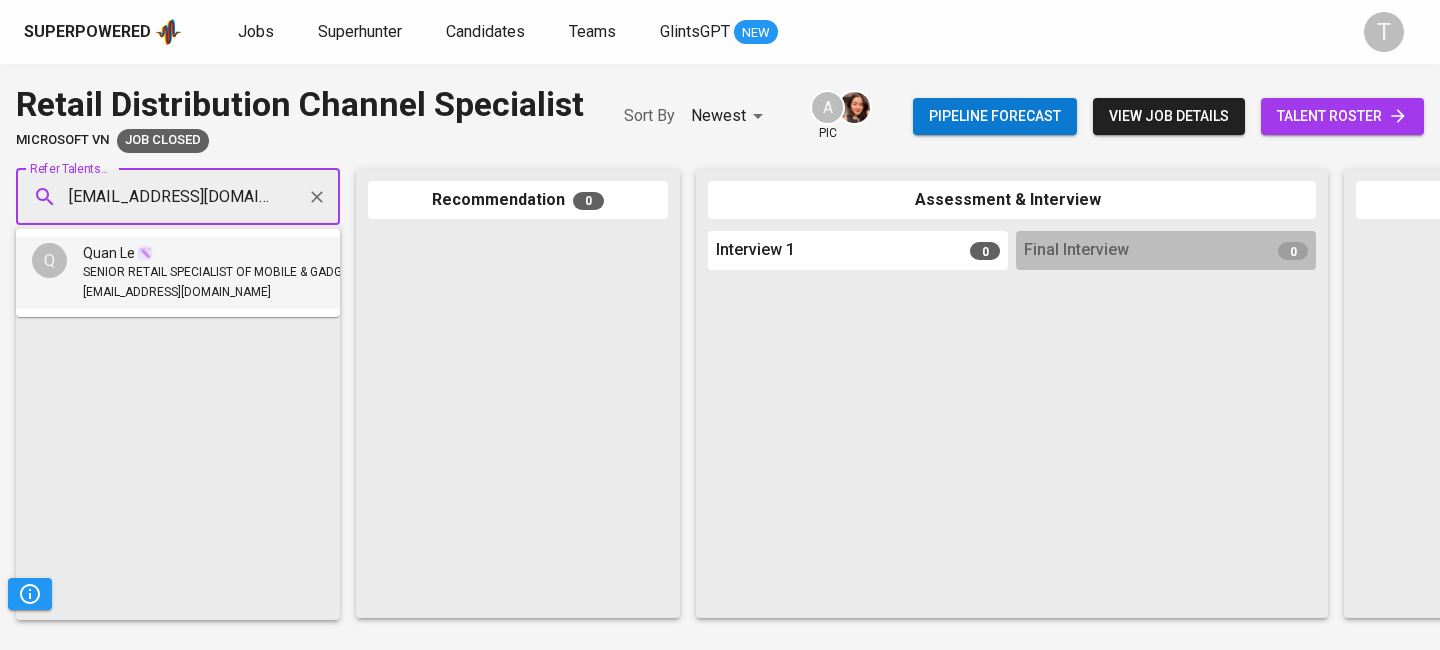 click on "SENIOR RETAIL SPECIALIST OF MOBILE & GADGETS CATEGORY" at bounding box center (255, 273) 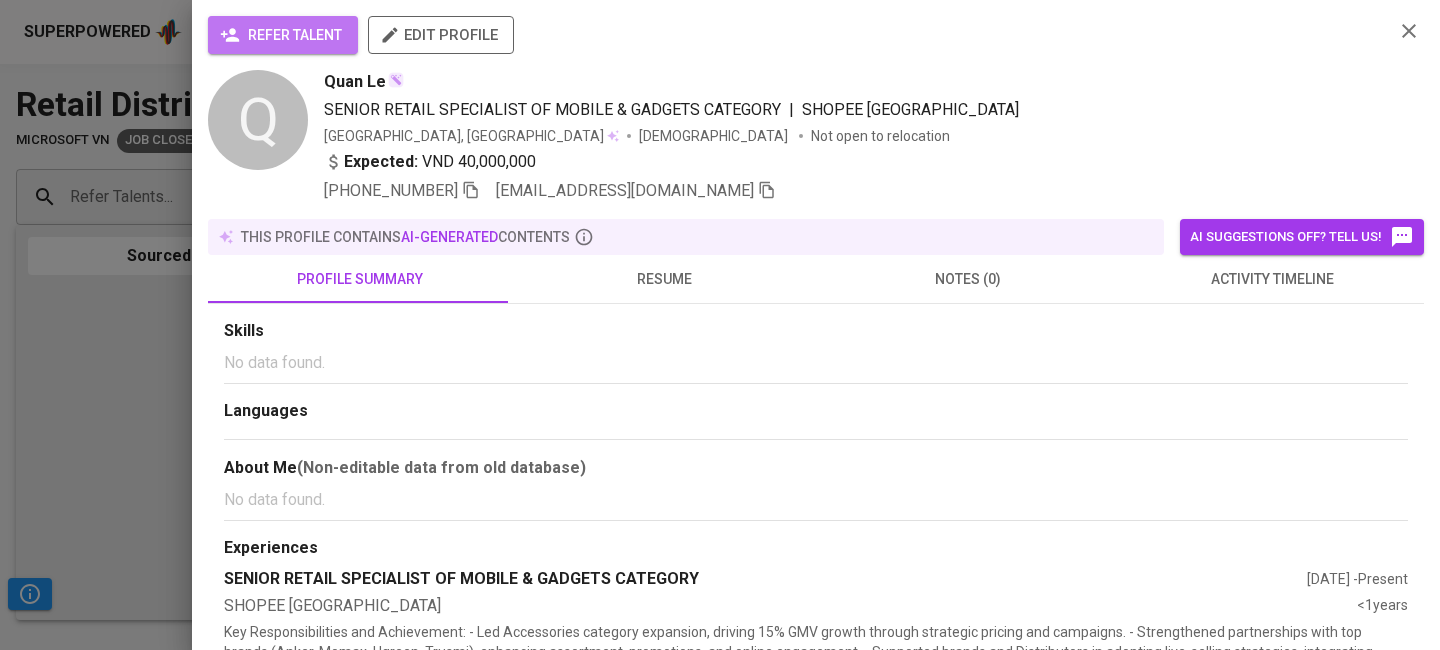 click on "refer talent" at bounding box center (283, 35) 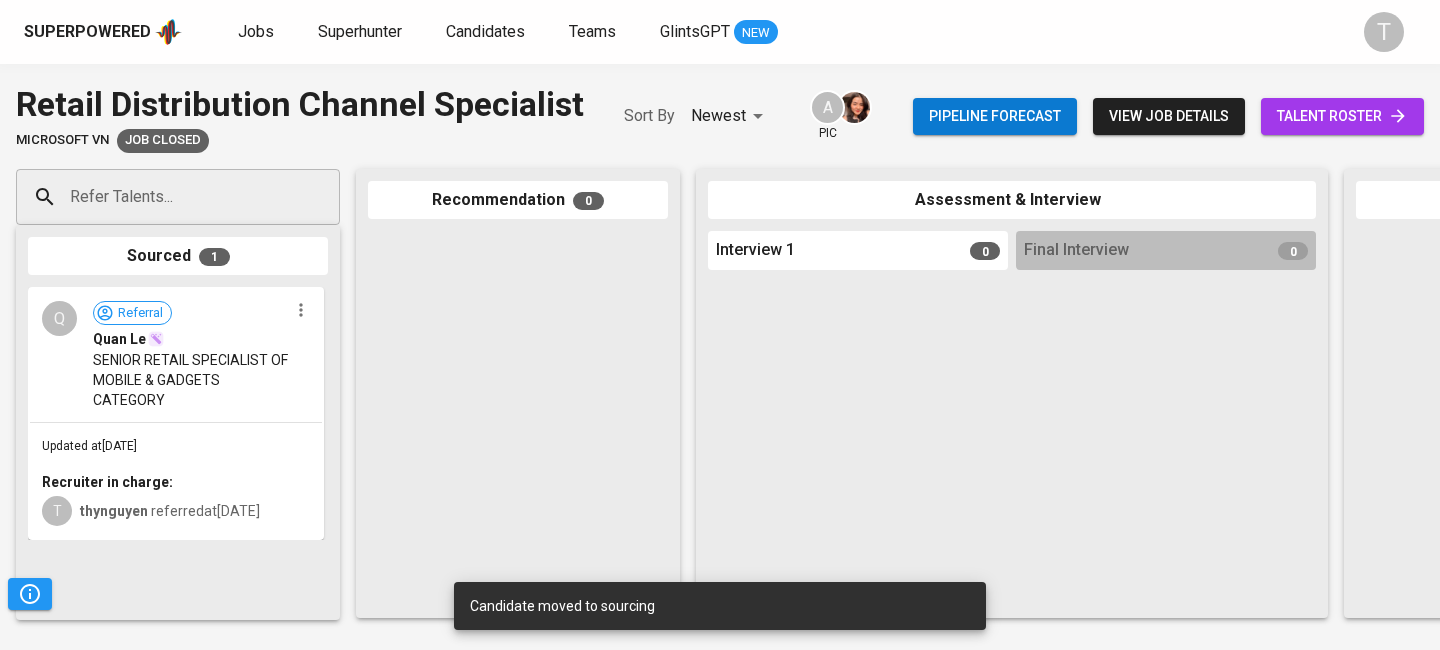 drag, startPoint x: 266, startPoint y: 320, endPoint x: 280, endPoint y: 326, distance: 15.231546 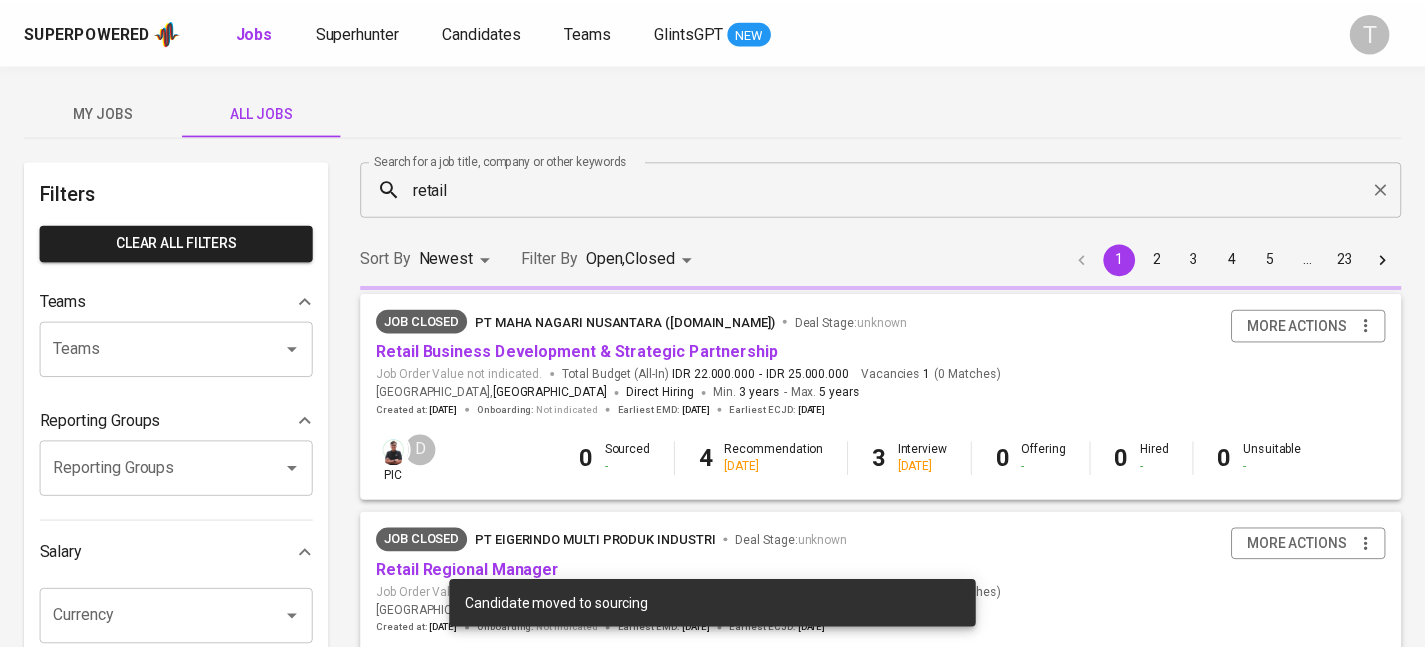 scroll, scrollTop: 1871, scrollLeft: 0, axis: vertical 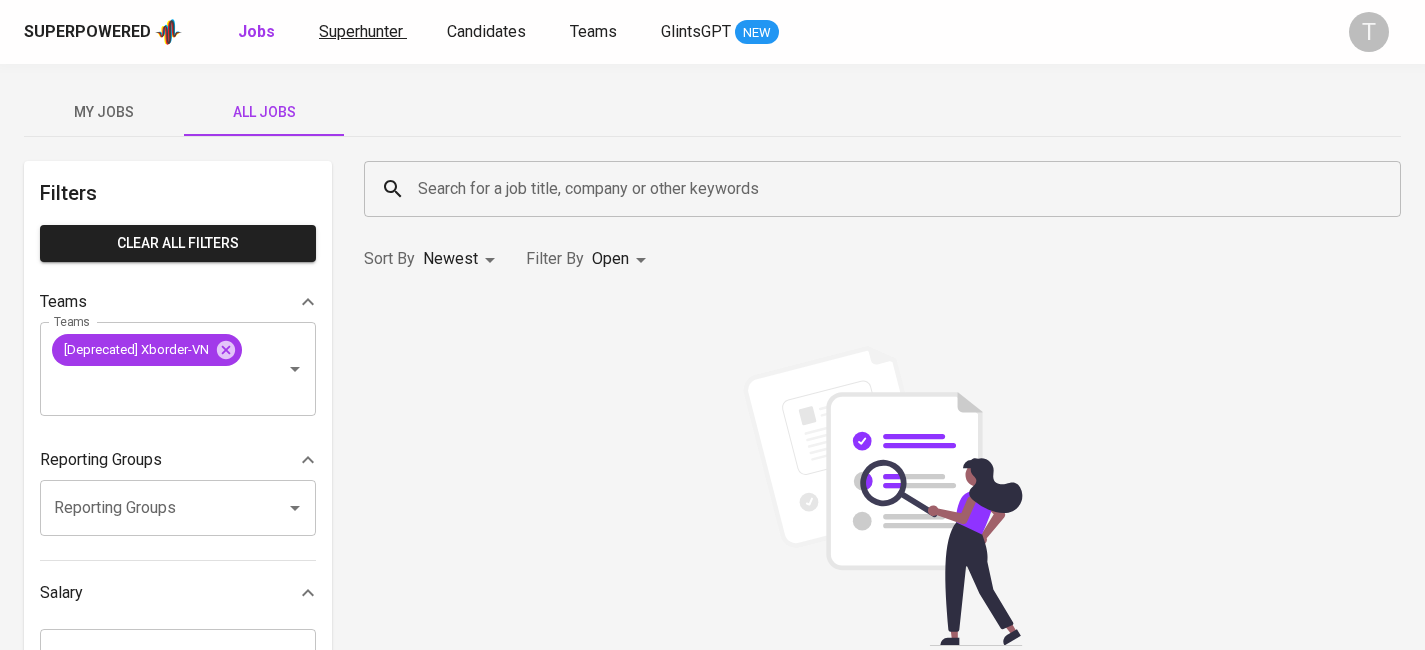 click on "Superhunter" at bounding box center (361, 31) 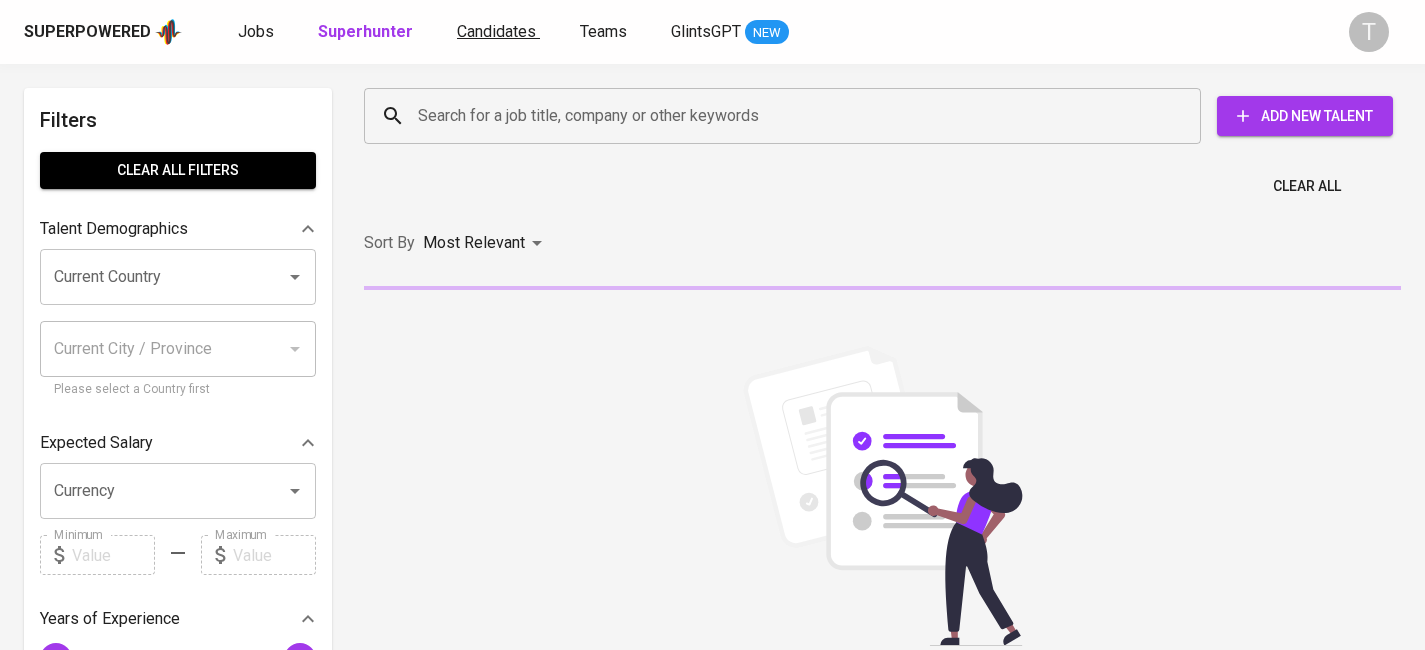 click on "Candidates" at bounding box center (498, 32) 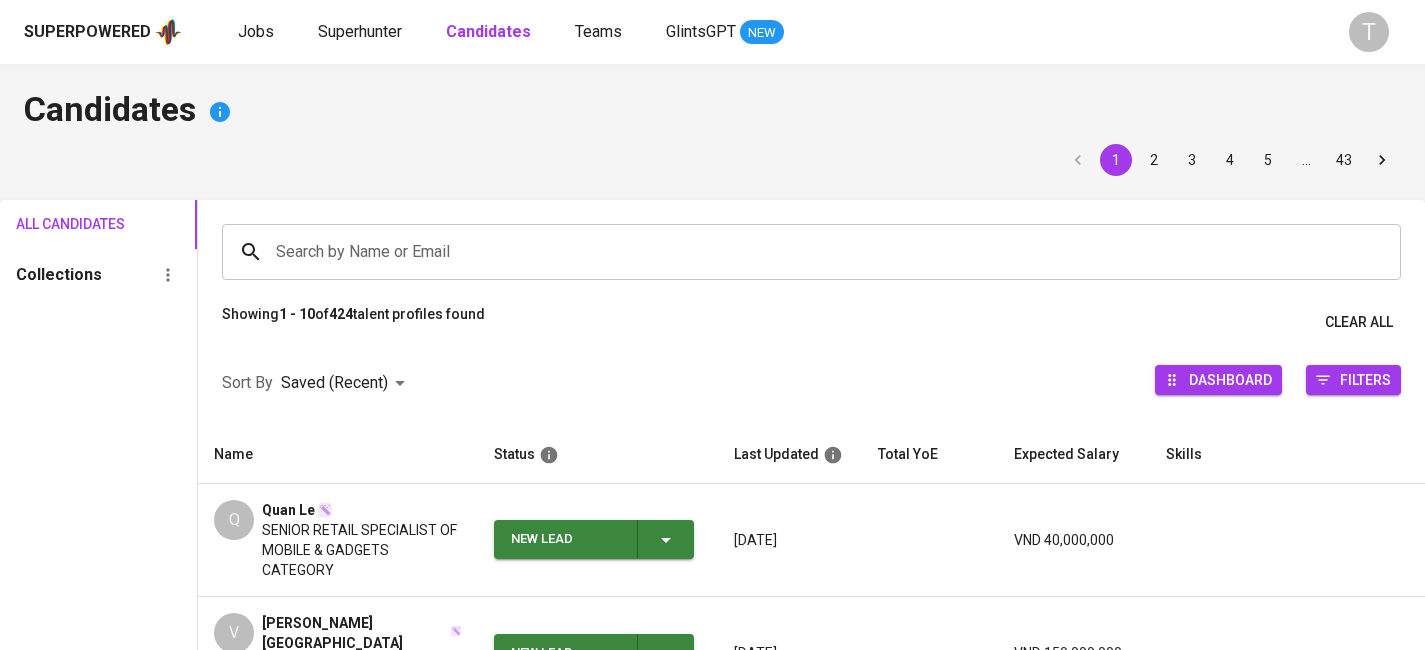 click on "SENIOR RETAIL SPECIALIST OF MOBILE & GADGETS CATEGORY" at bounding box center (362, 550) 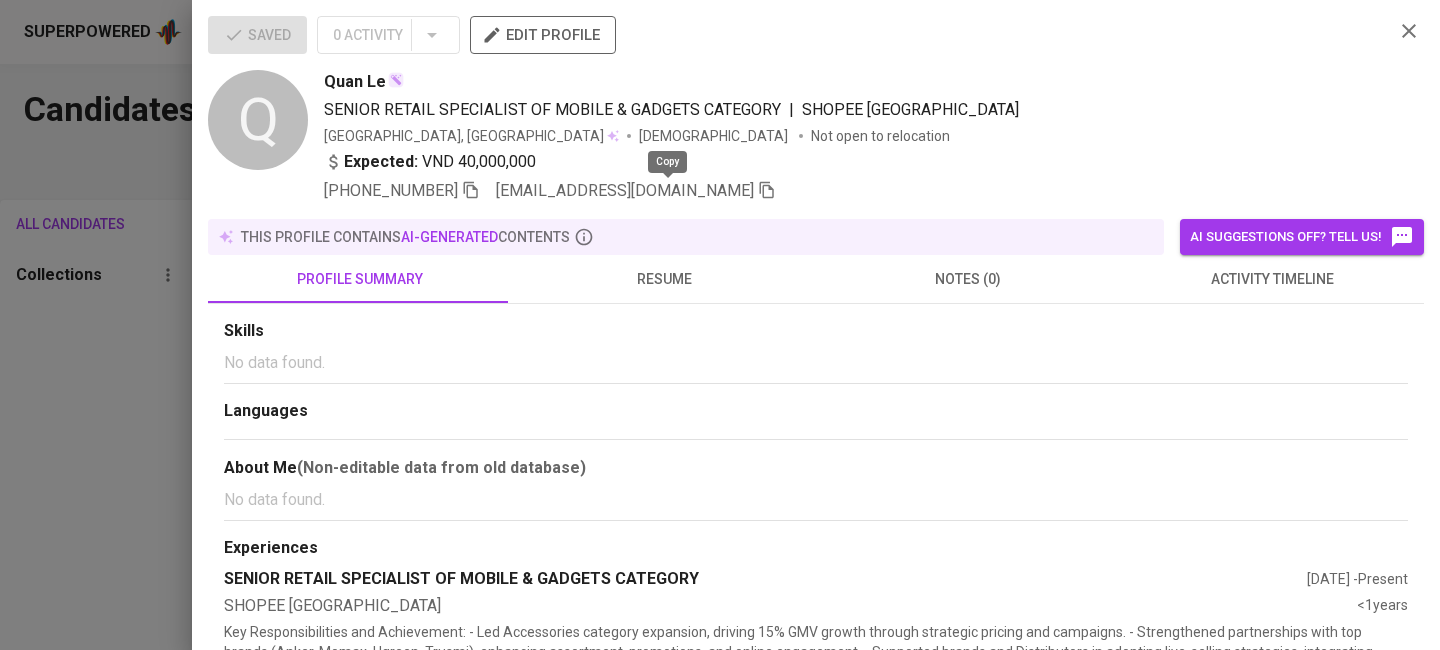 click 